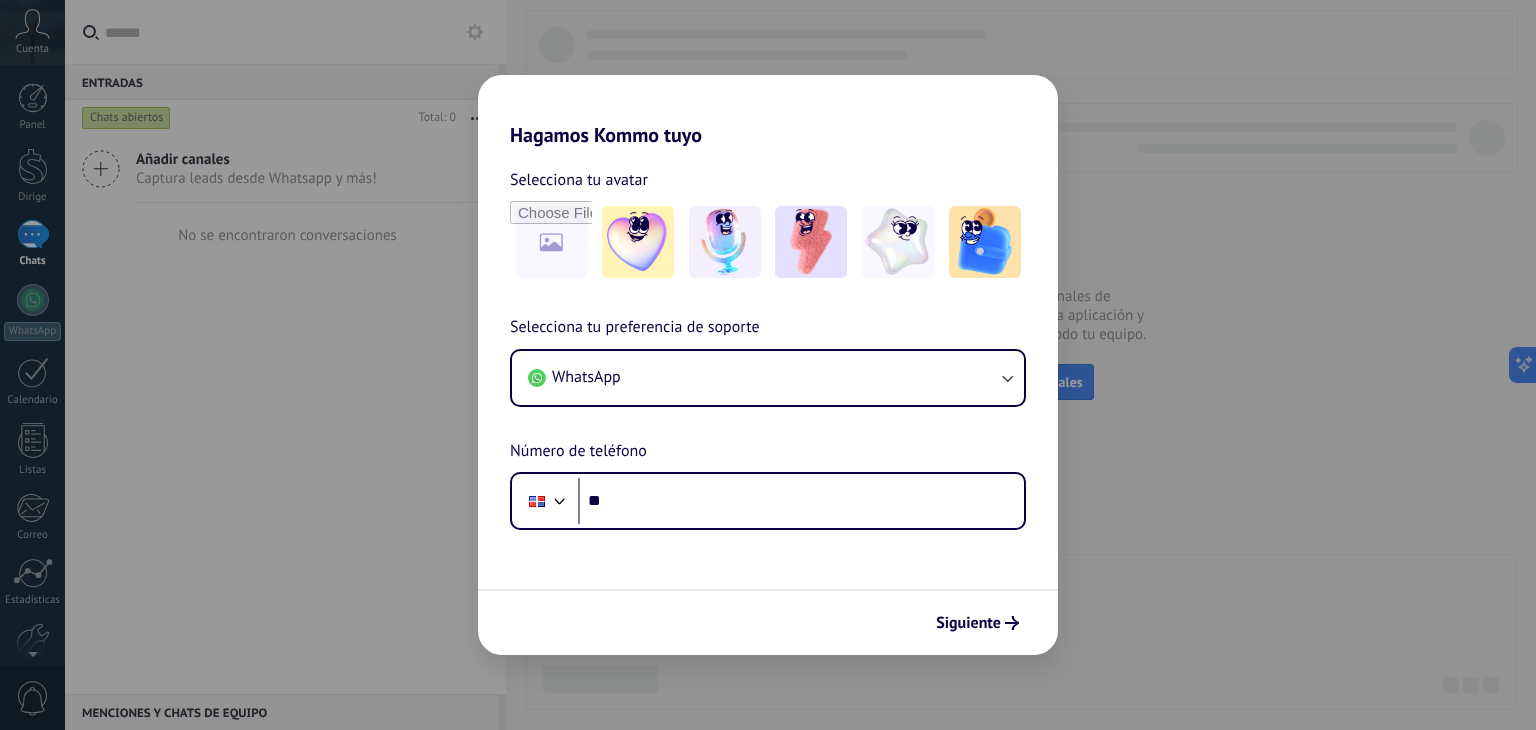 scroll, scrollTop: 0, scrollLeft: 0, axis: both 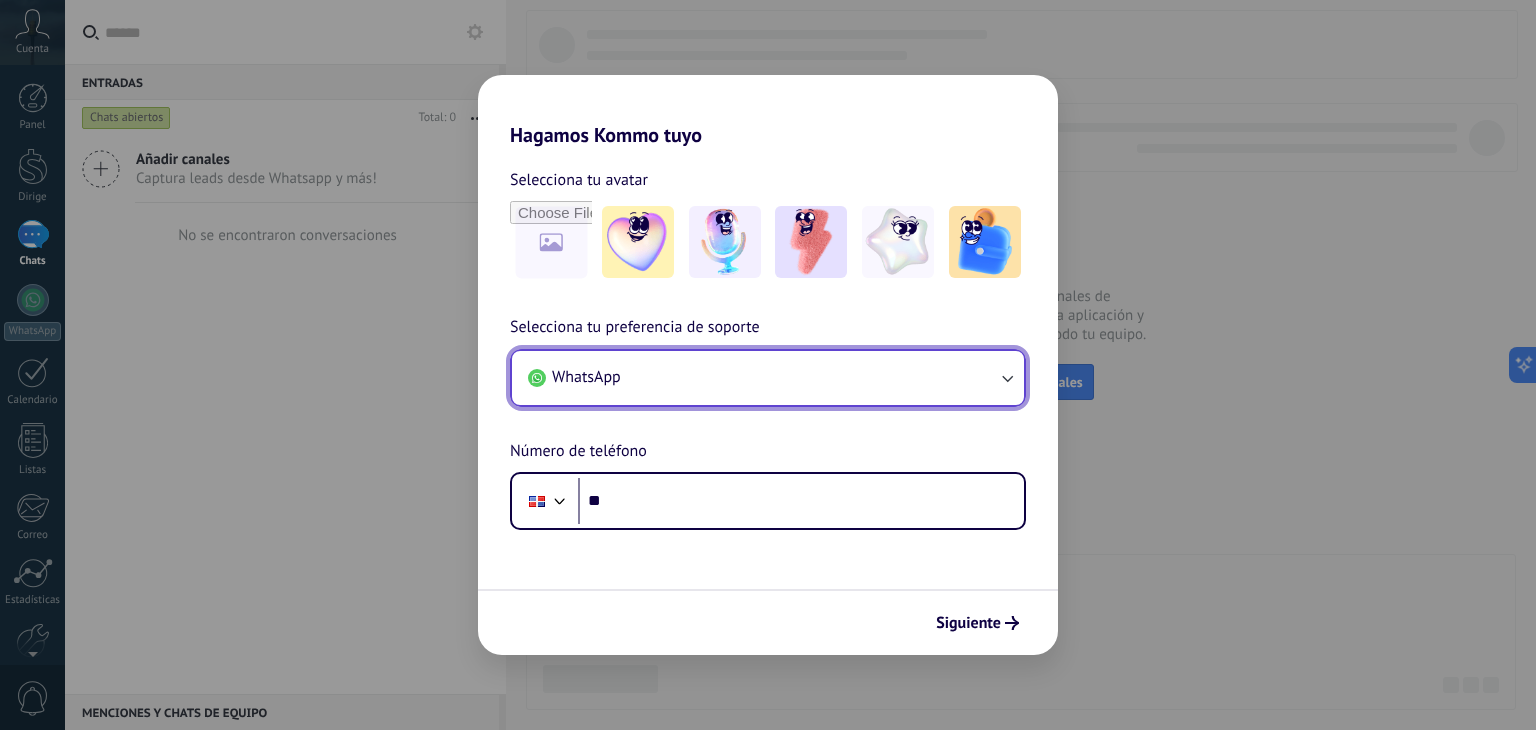 click 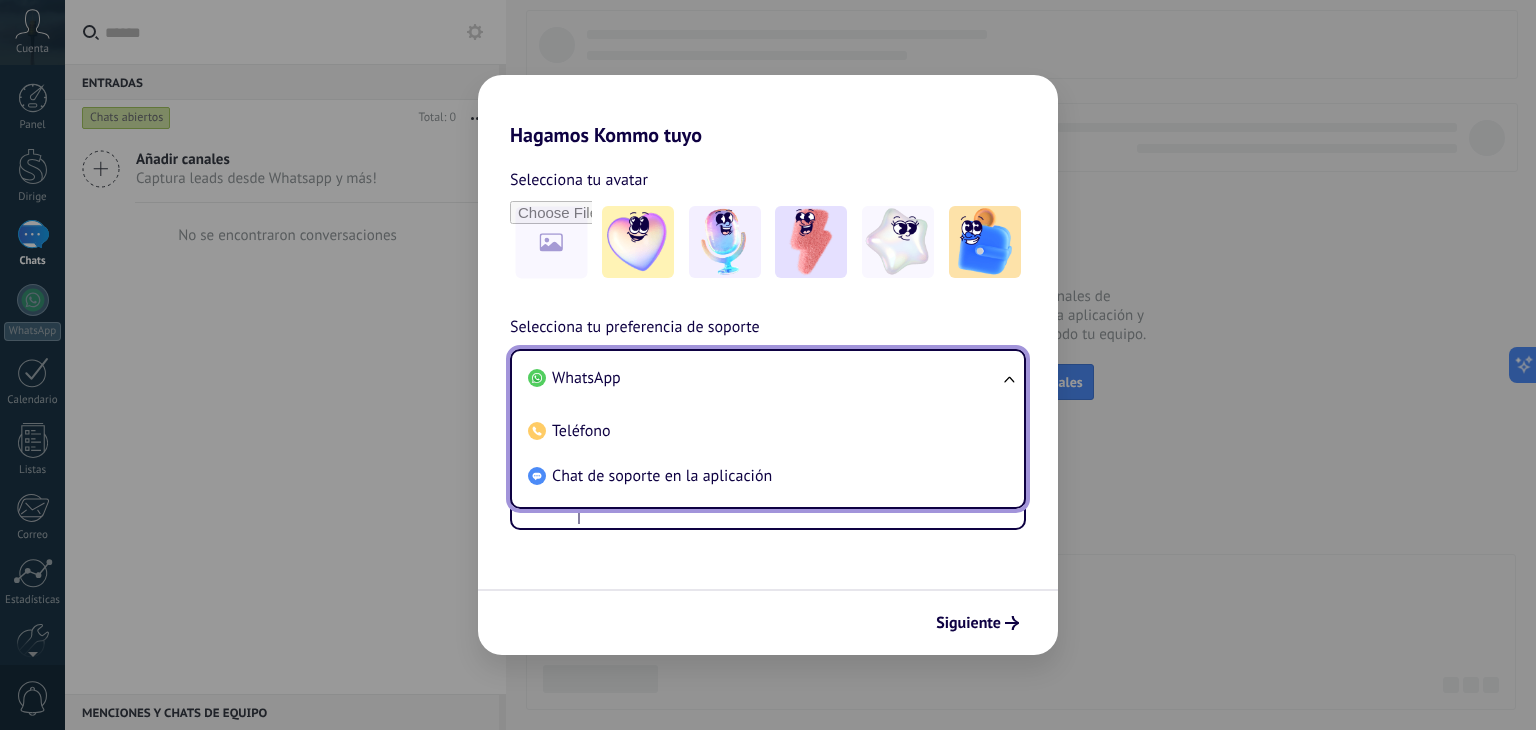 click on "Hagamos Kommo tuyo Selecciona tu avatar Selecciona tu preferencia de soporte WhatsApp WhatsApp Teléfono Chat de soporte en la aplicación Número de teléfono Teléfono ** Siguiente" at bounding box center (768, 365) 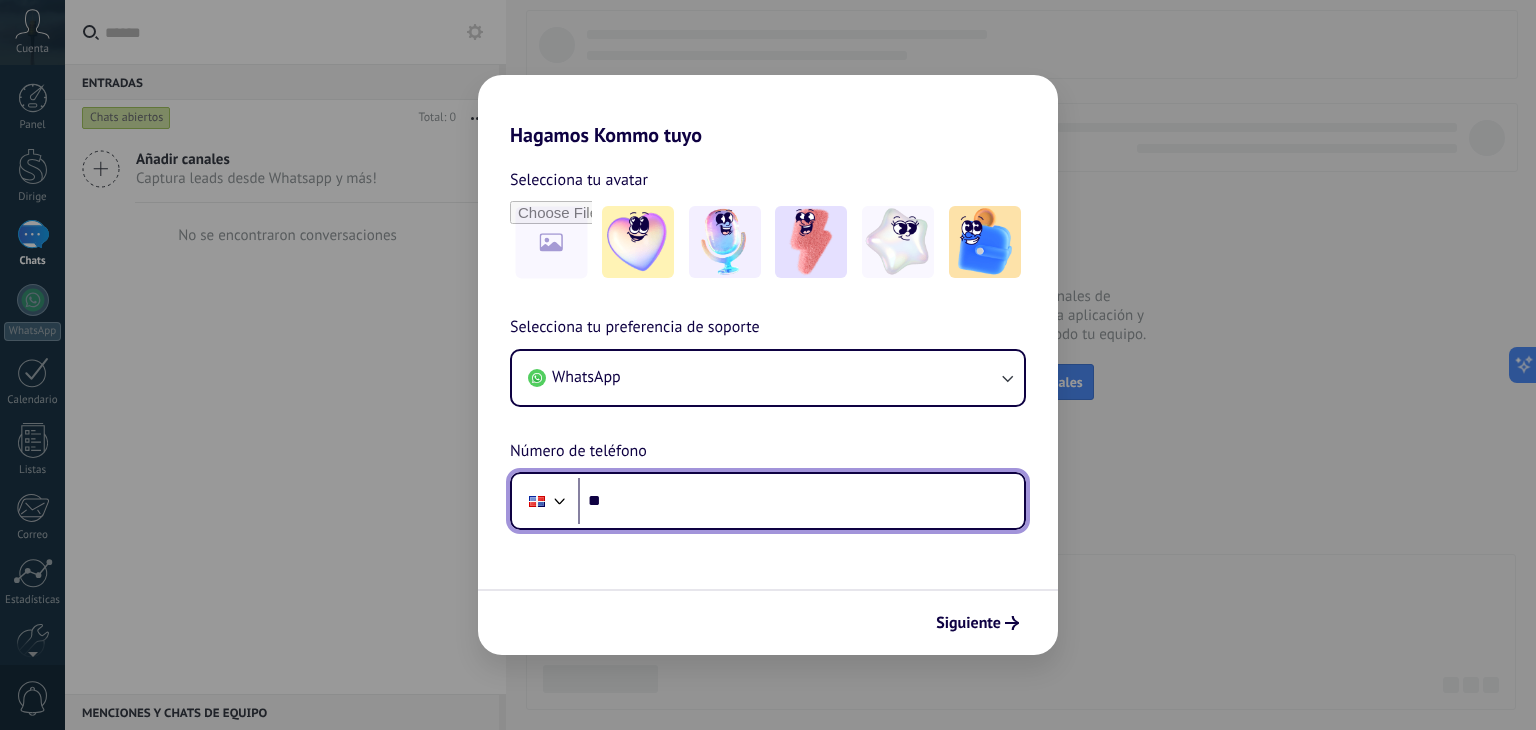 click at bounding box center [560, 499] 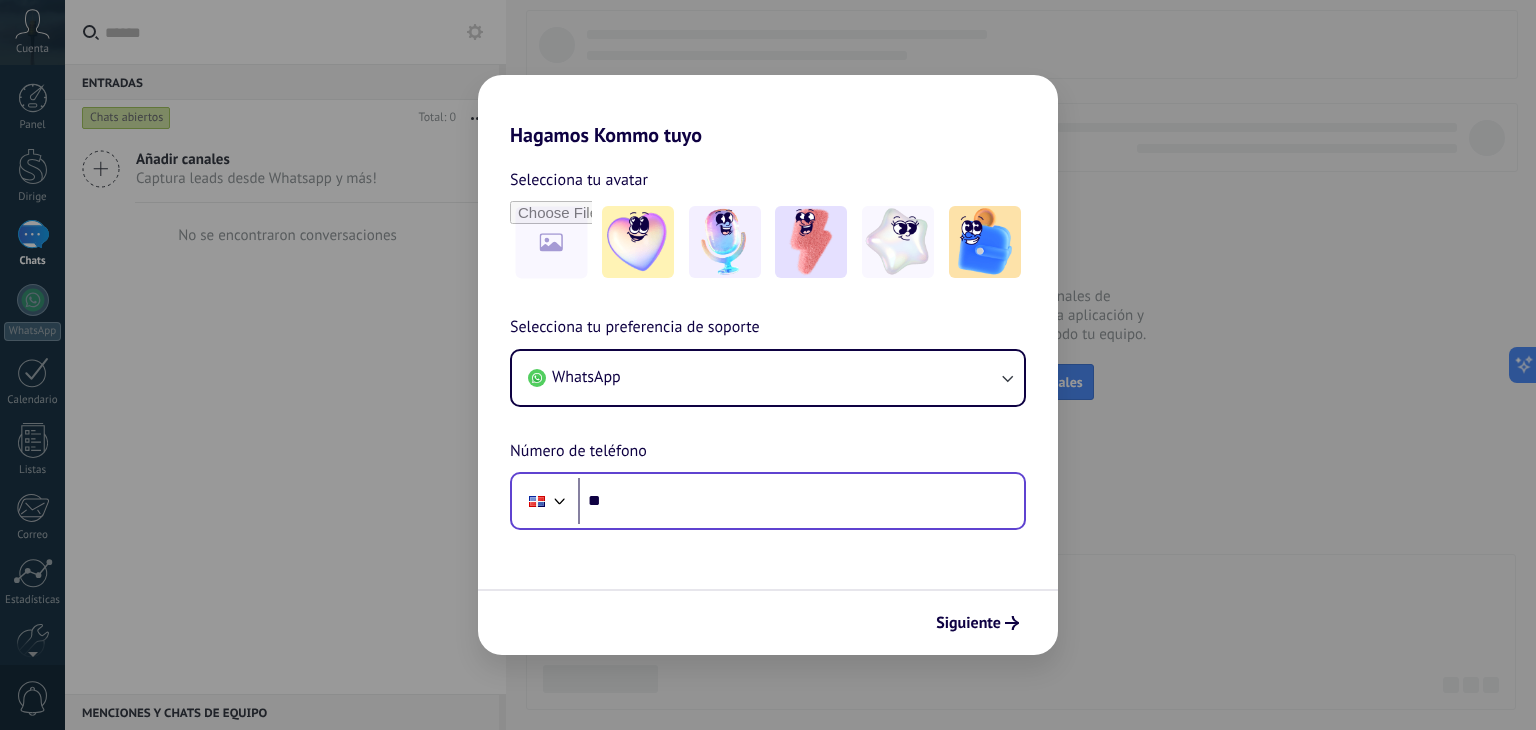 scroll, scrollTop: 30, scrollLeft: 0, axis: vertical 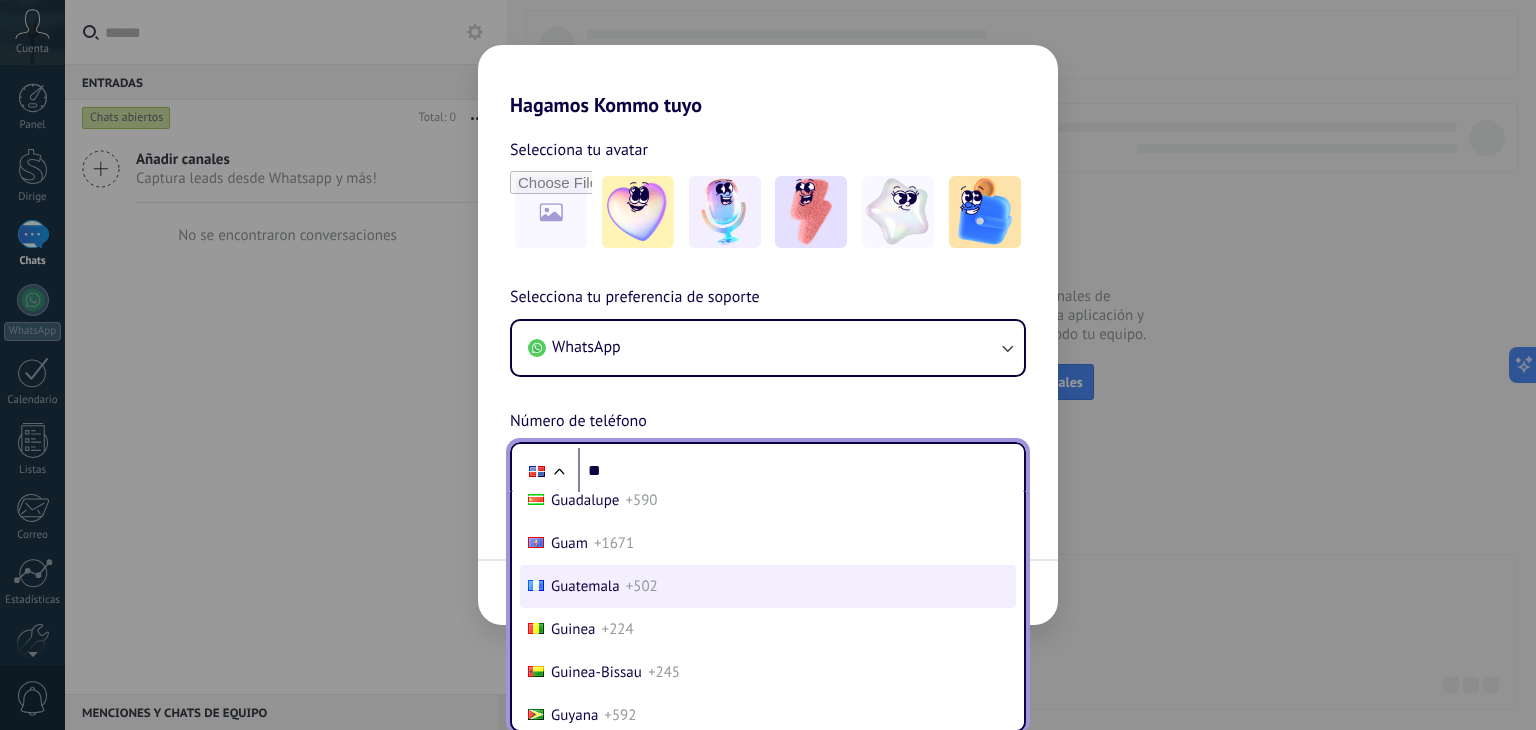 click on "Guatemala" at bounding box center (585, 586) 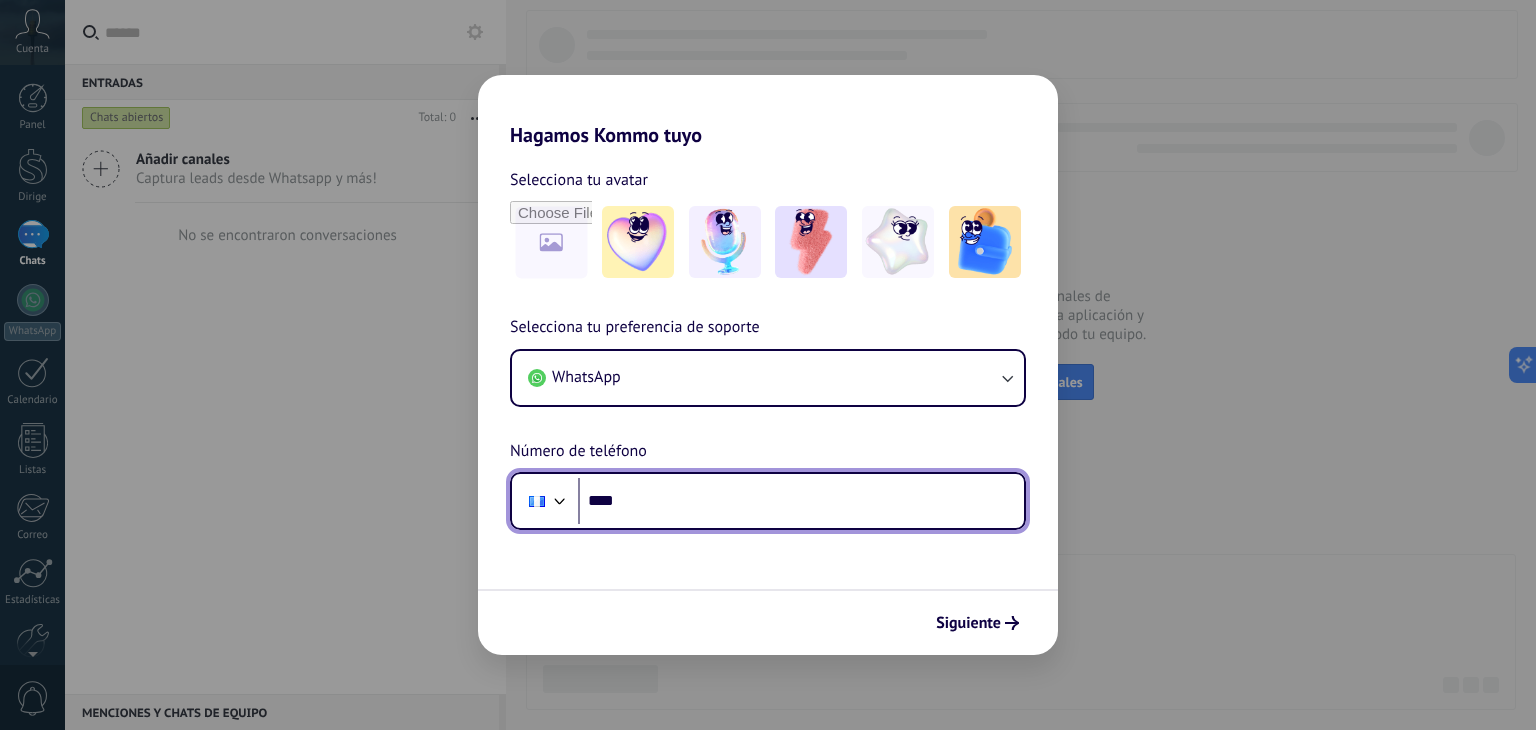 scroll, scrollTop: 0, scrollLeft: 0, axis: both 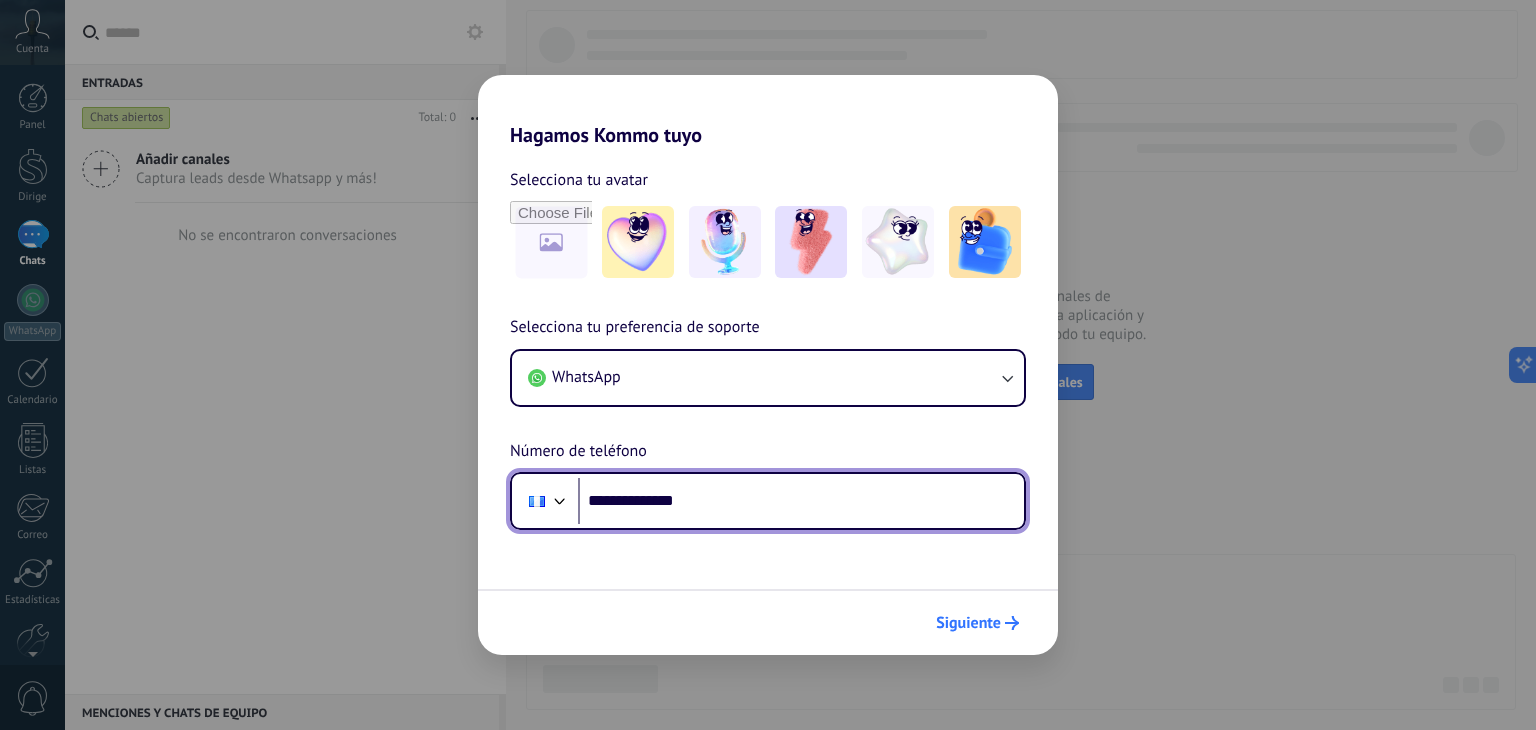 type on "**********" 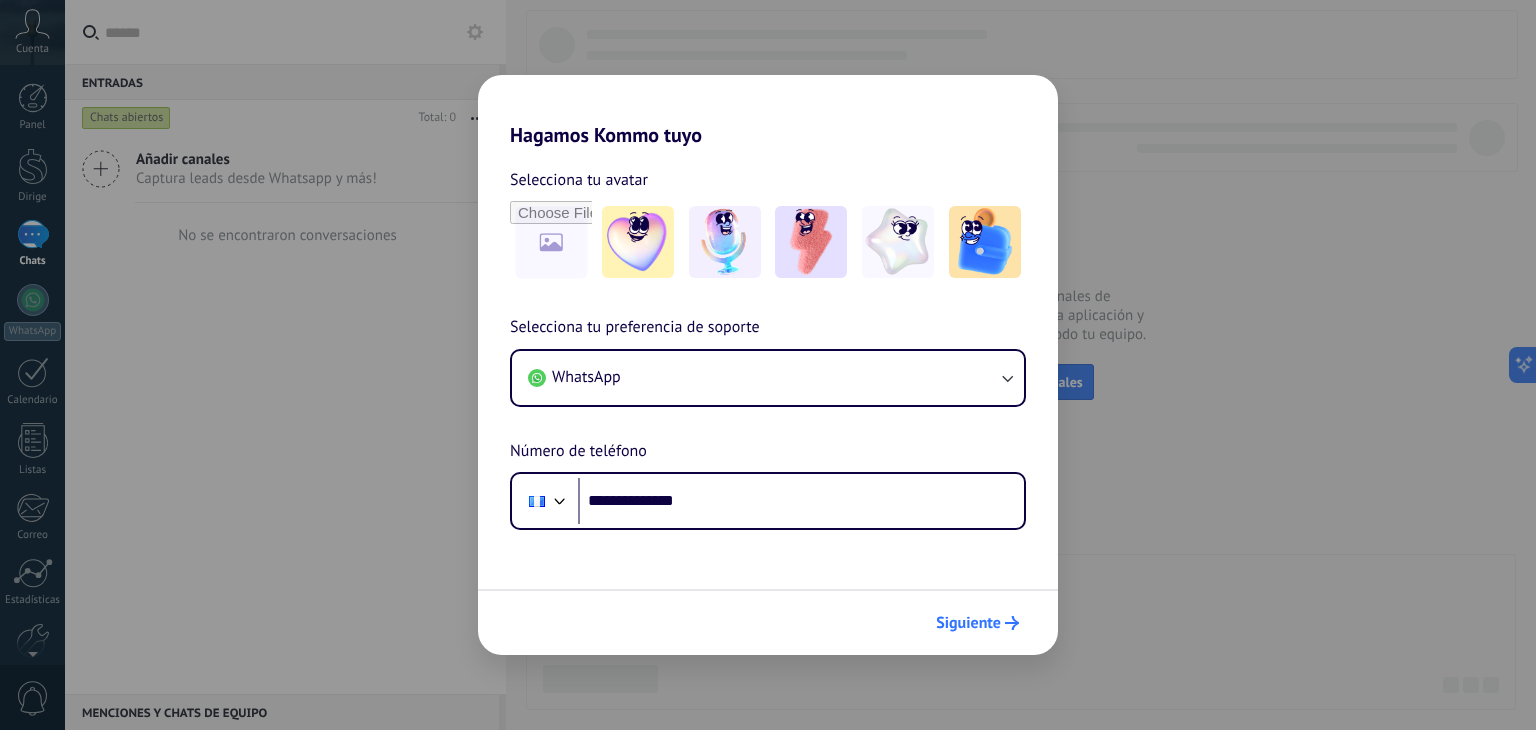 click on "Siguiente" at bounding box center (968, 623) 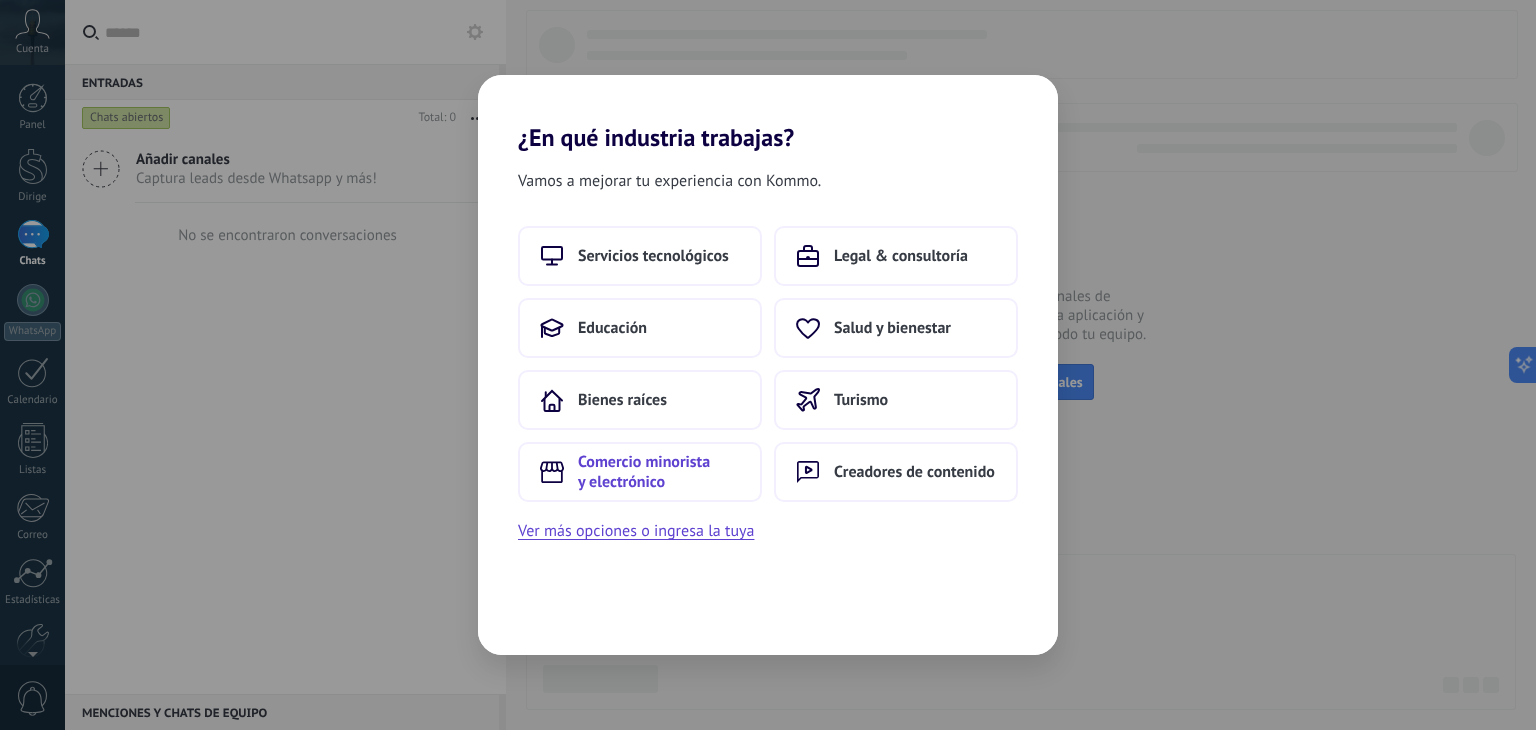 click on "Comercio minorista y electrónico" at bounding box center [640, 472] 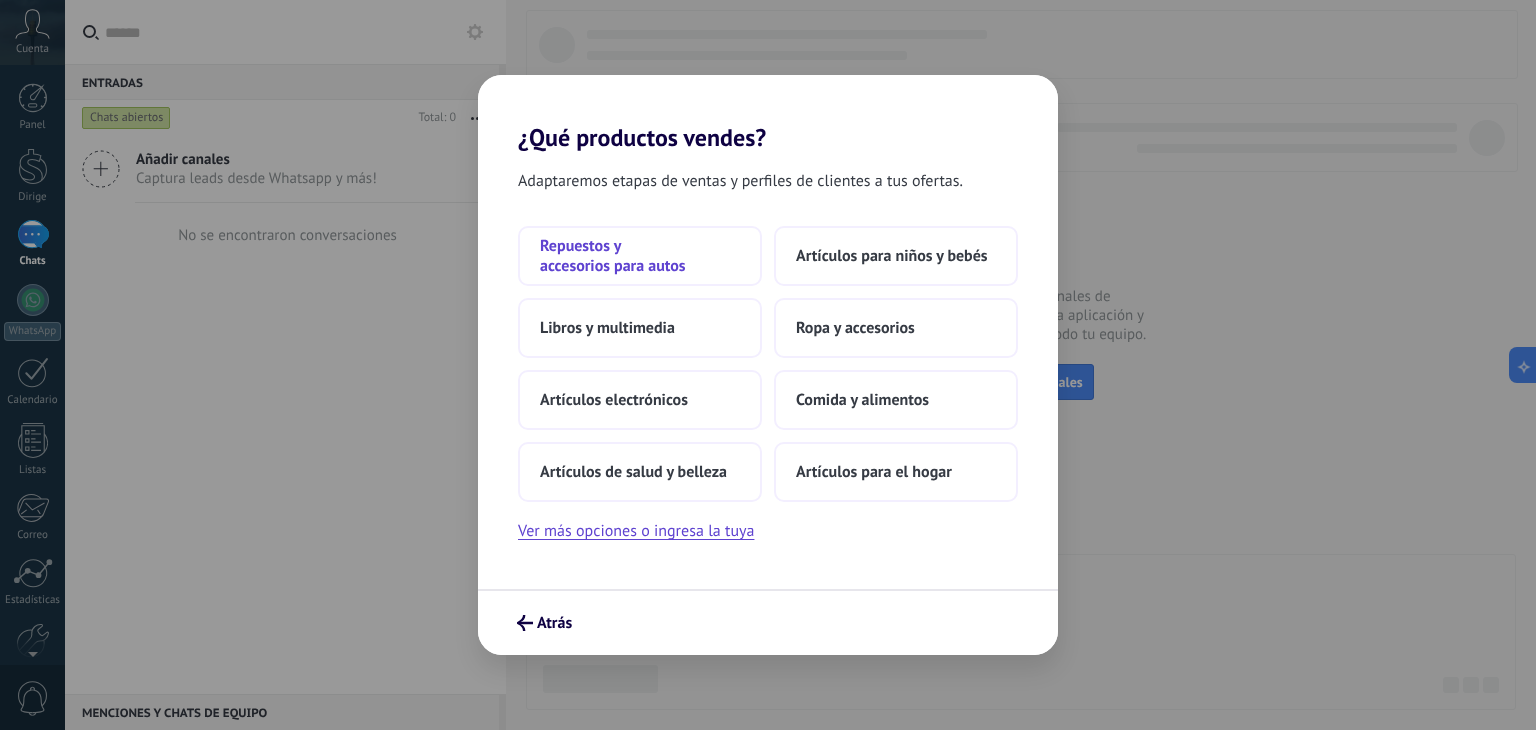 click on "Repuestos y accesorios para autos" at bounding box center [640, 256] 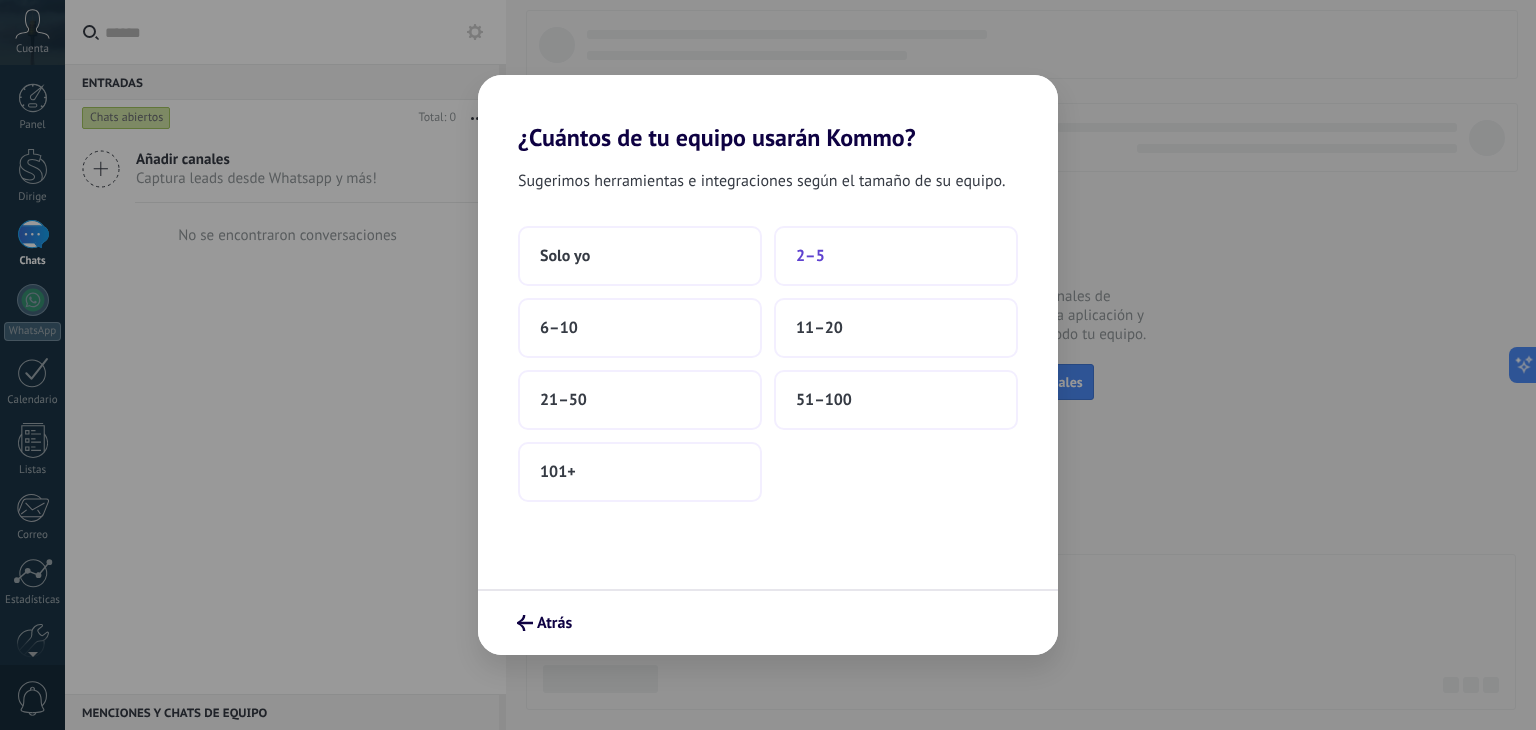 click on "2–5" at bounding box center (896, 256) 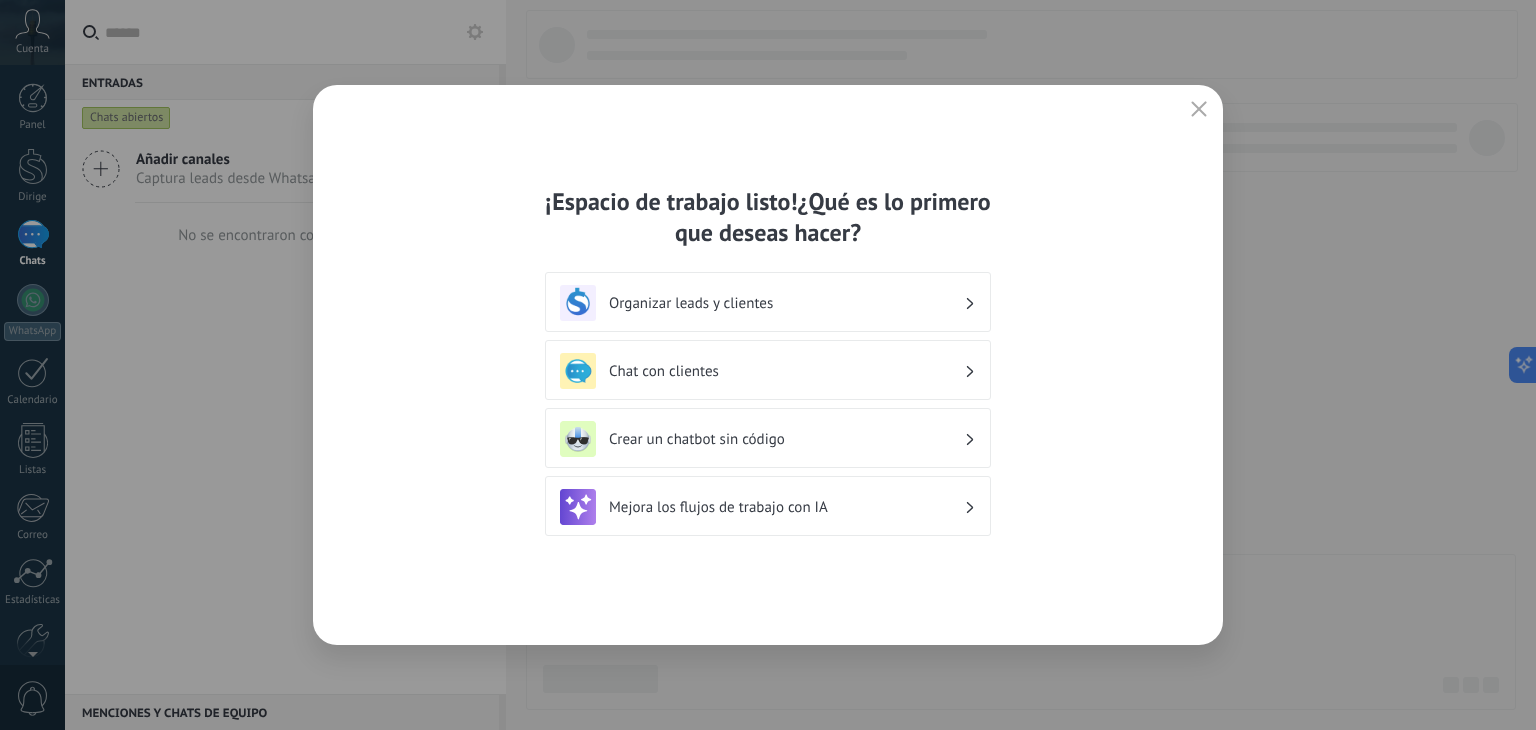 click on "Crear un chatbot sin código" at bounding box center [786, 439] 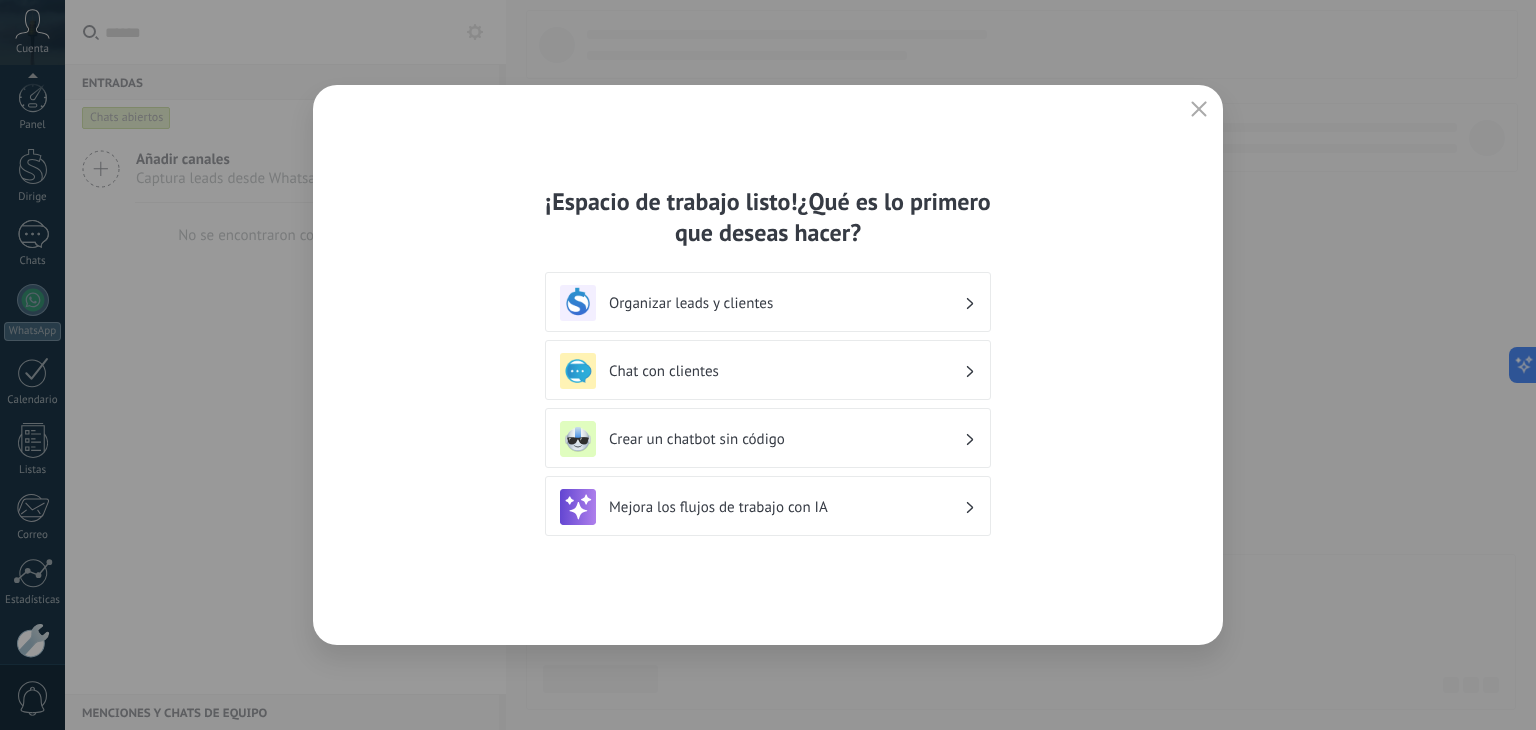 scroll, scrollTop: 101, scrollLeft: 0, axis: vertical 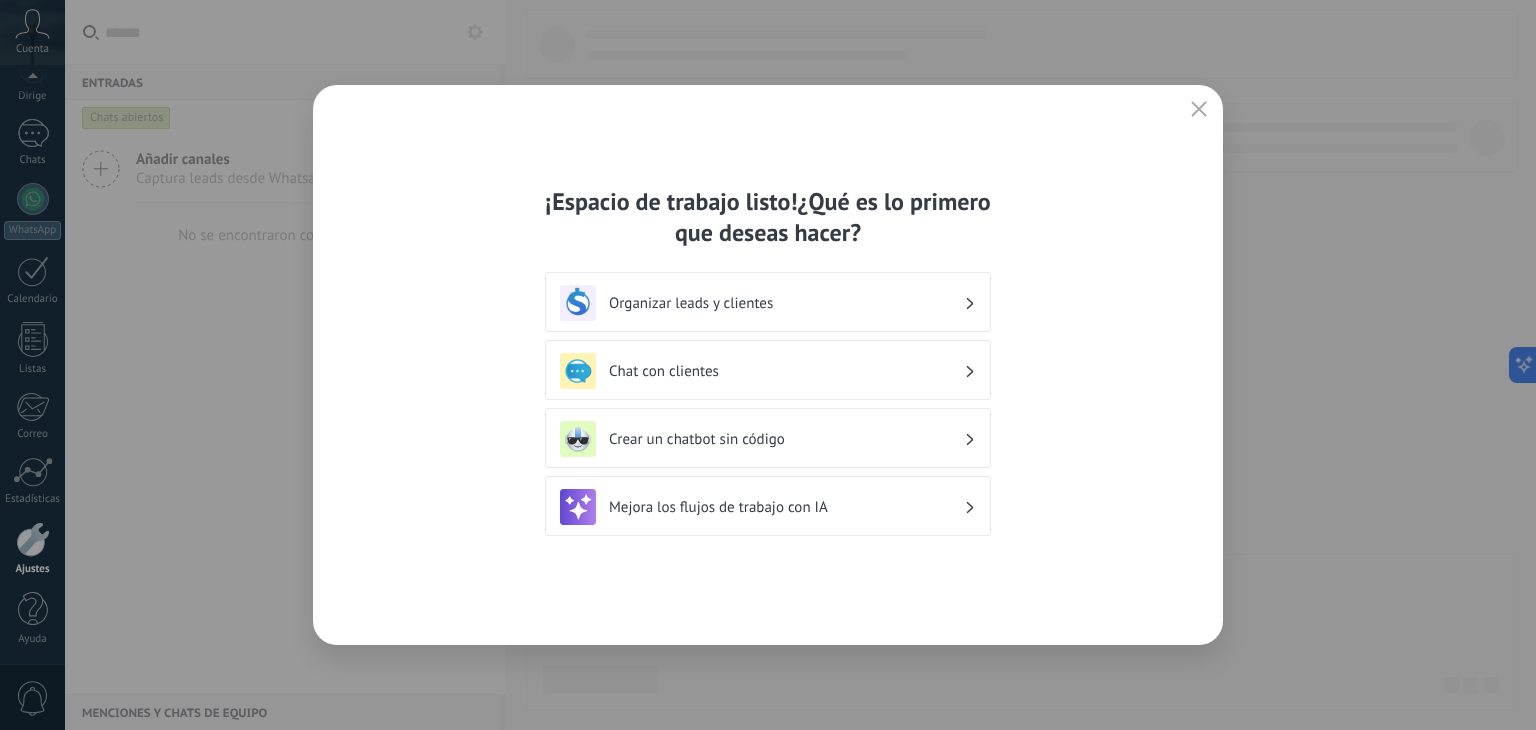 click 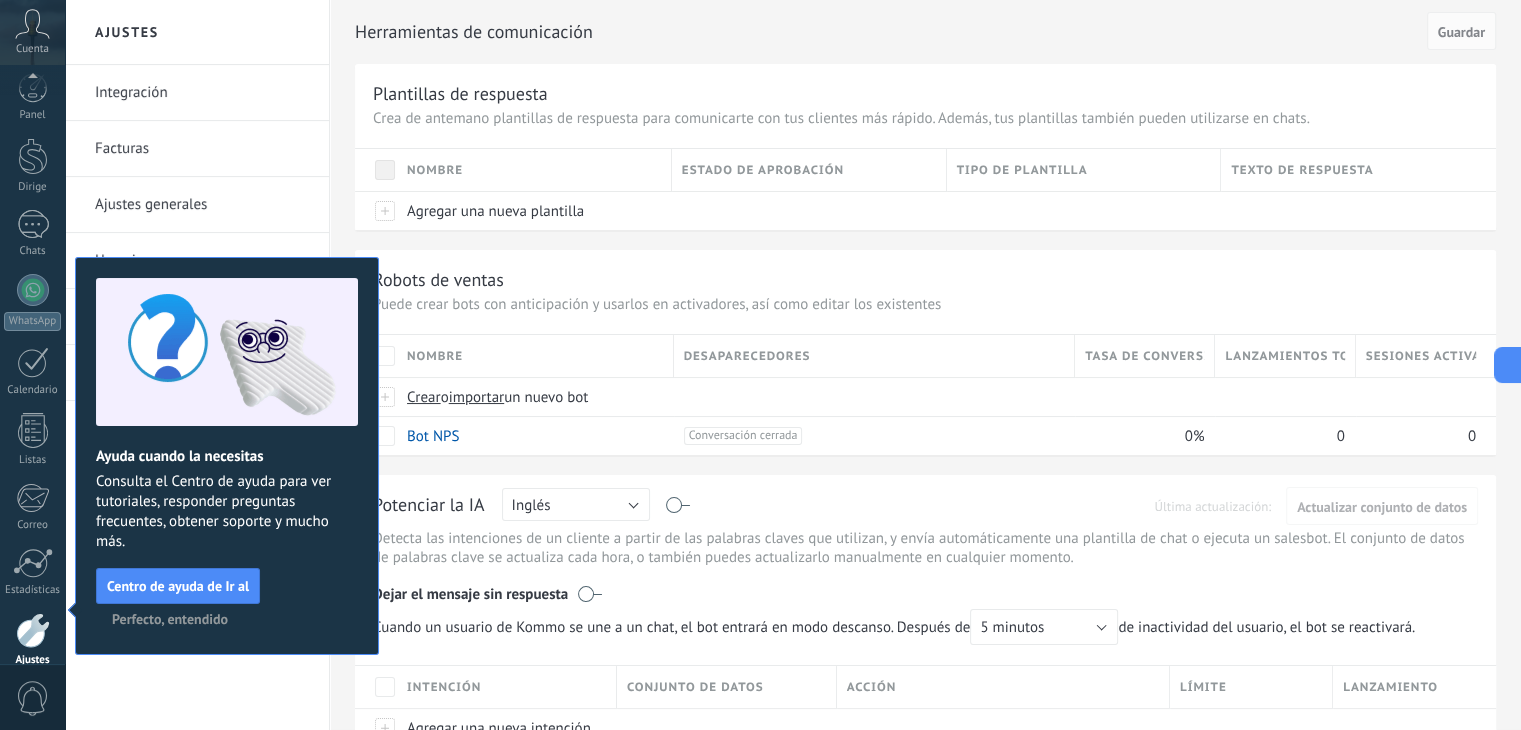 scroll, scrollTop: 101, scrollLeft: 0, axis: vertical 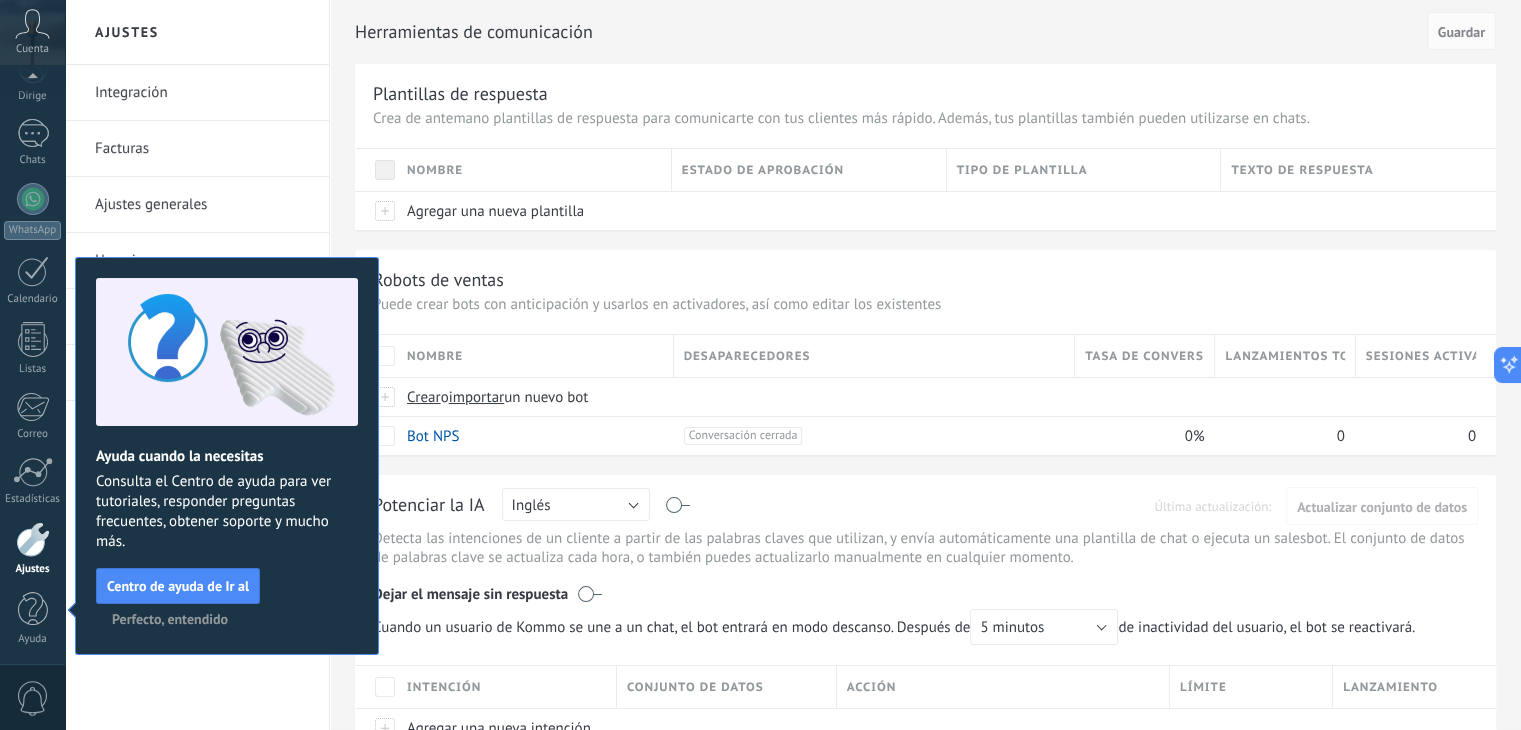 click on "Robots de ventas" at bounding box center [925, 279] 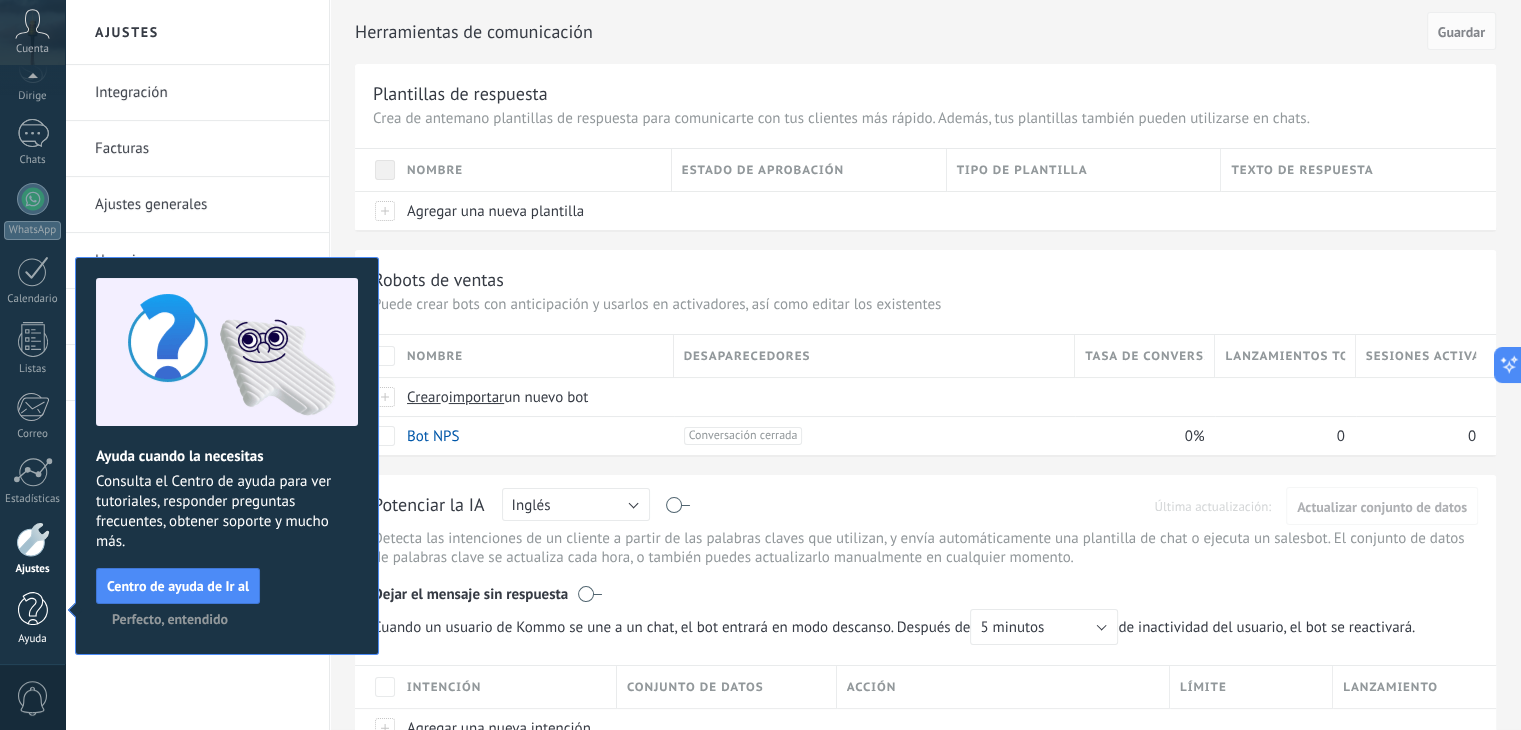 click at bounding box center [33, 609] 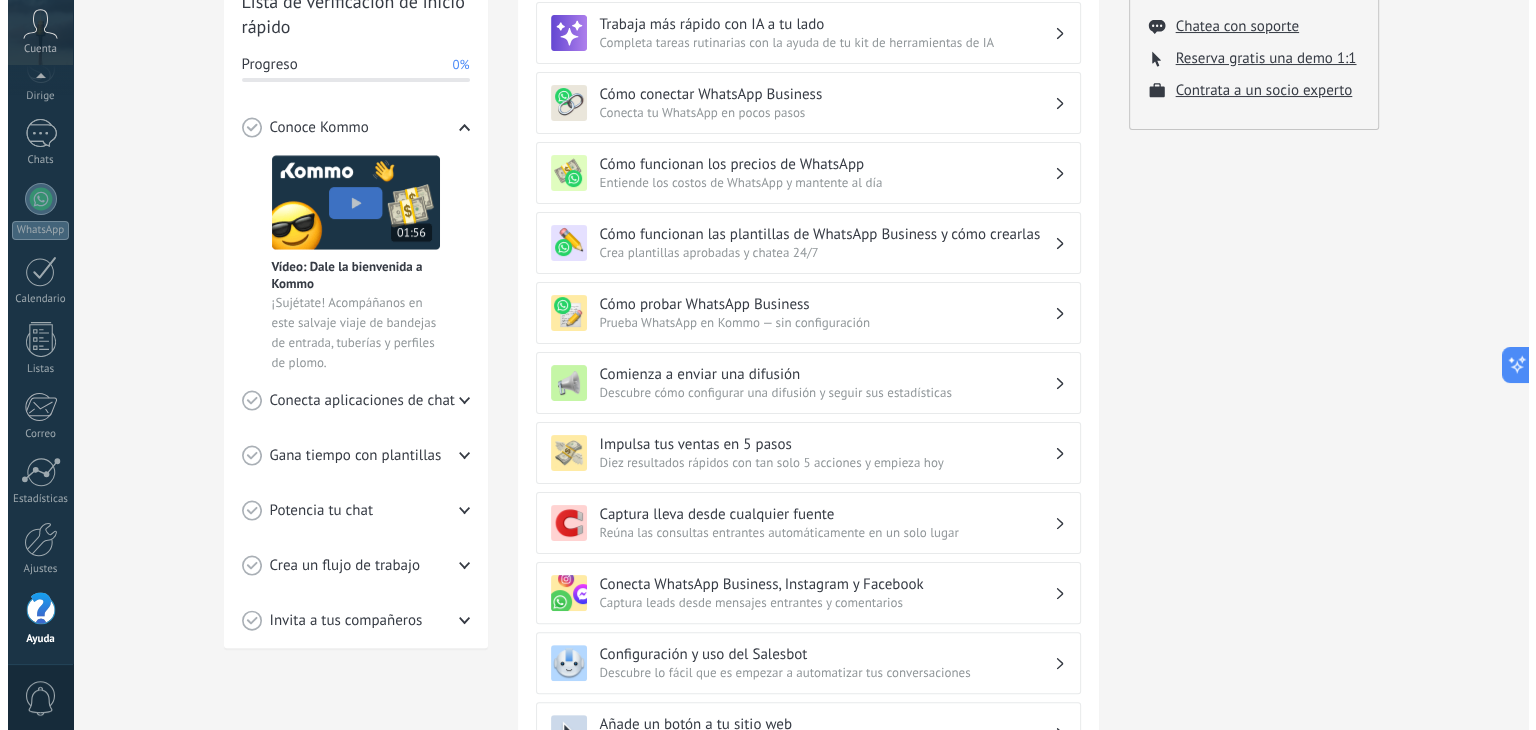 scroll, scrollTop: 0, scrollLeft: 0, axis: both 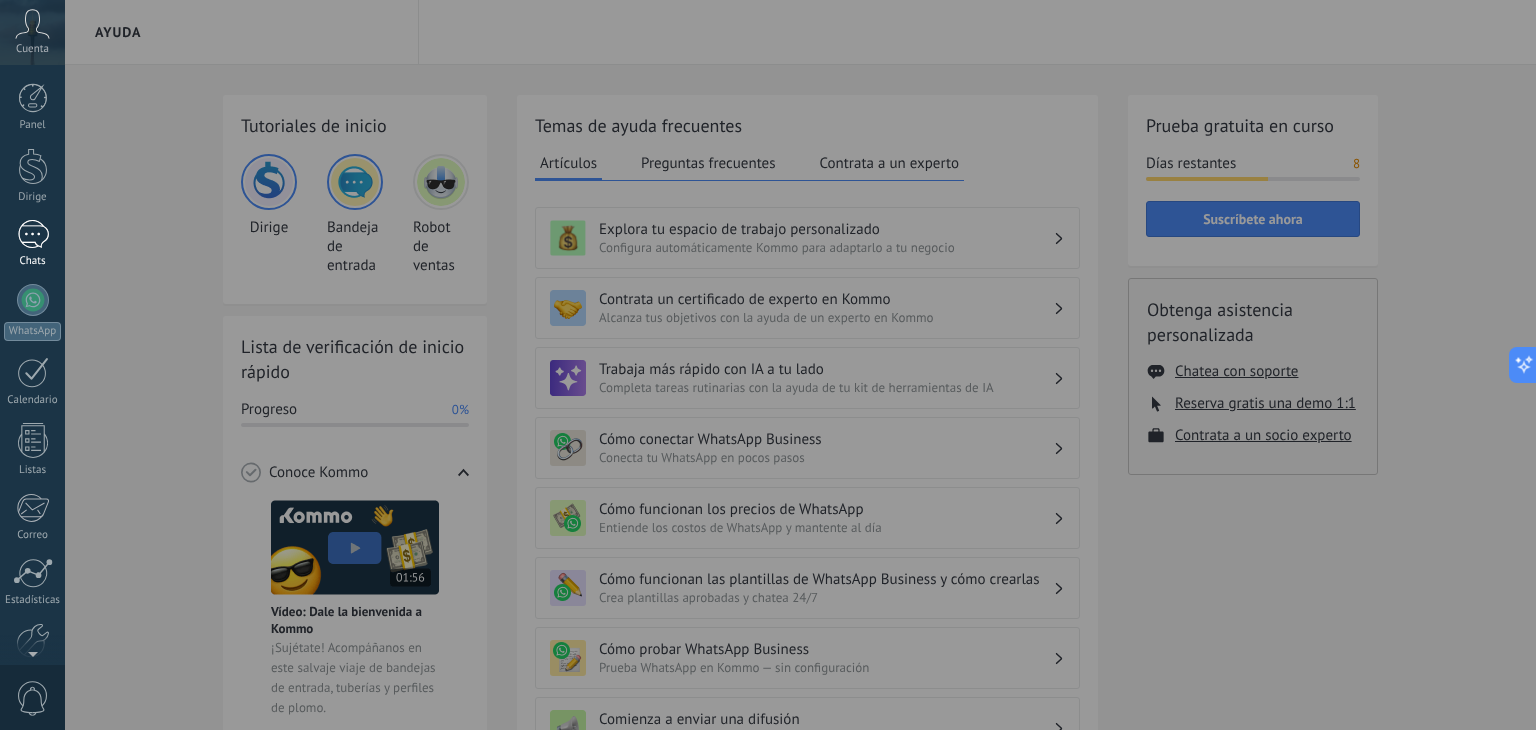 click at bounding box center [33, 234] 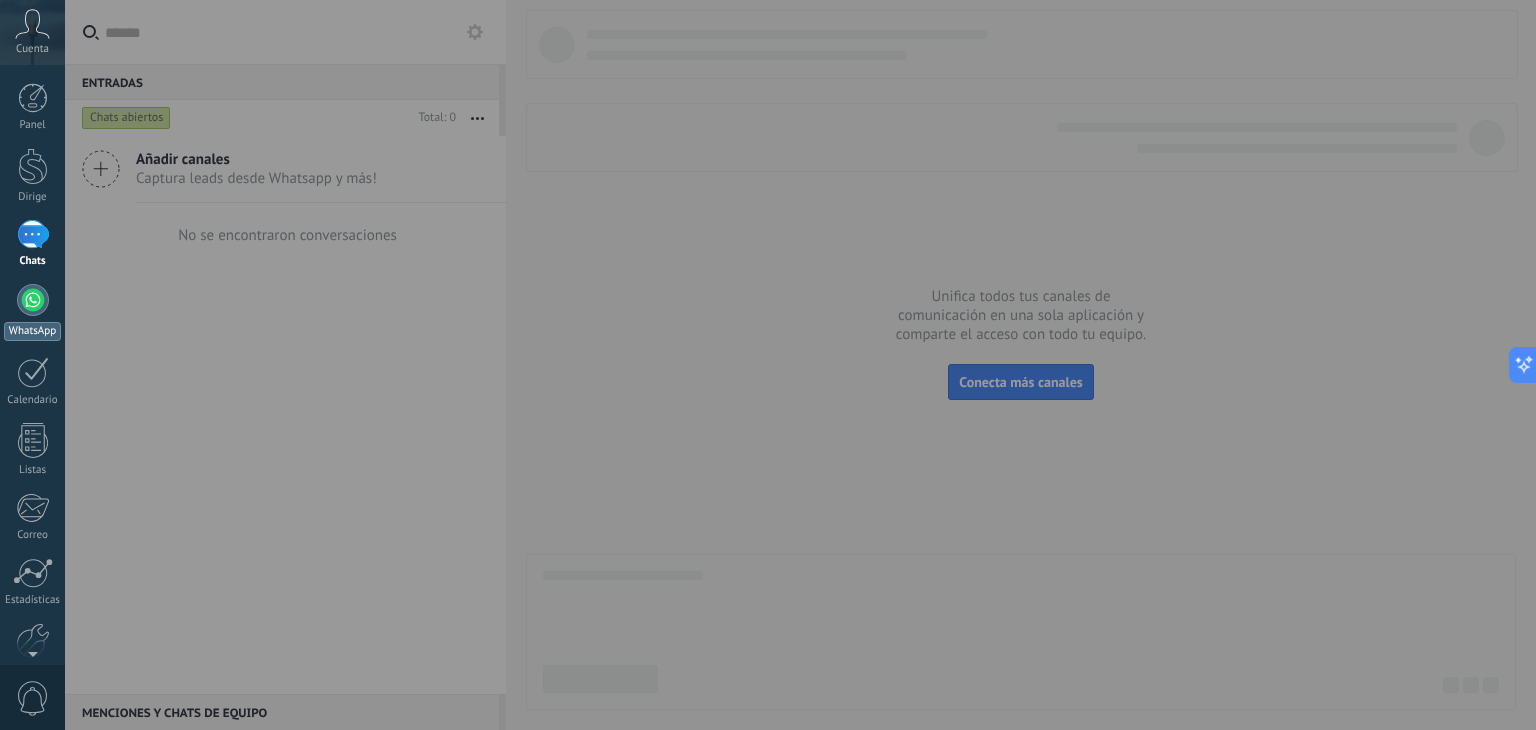 click at bounding box center [33, 300] 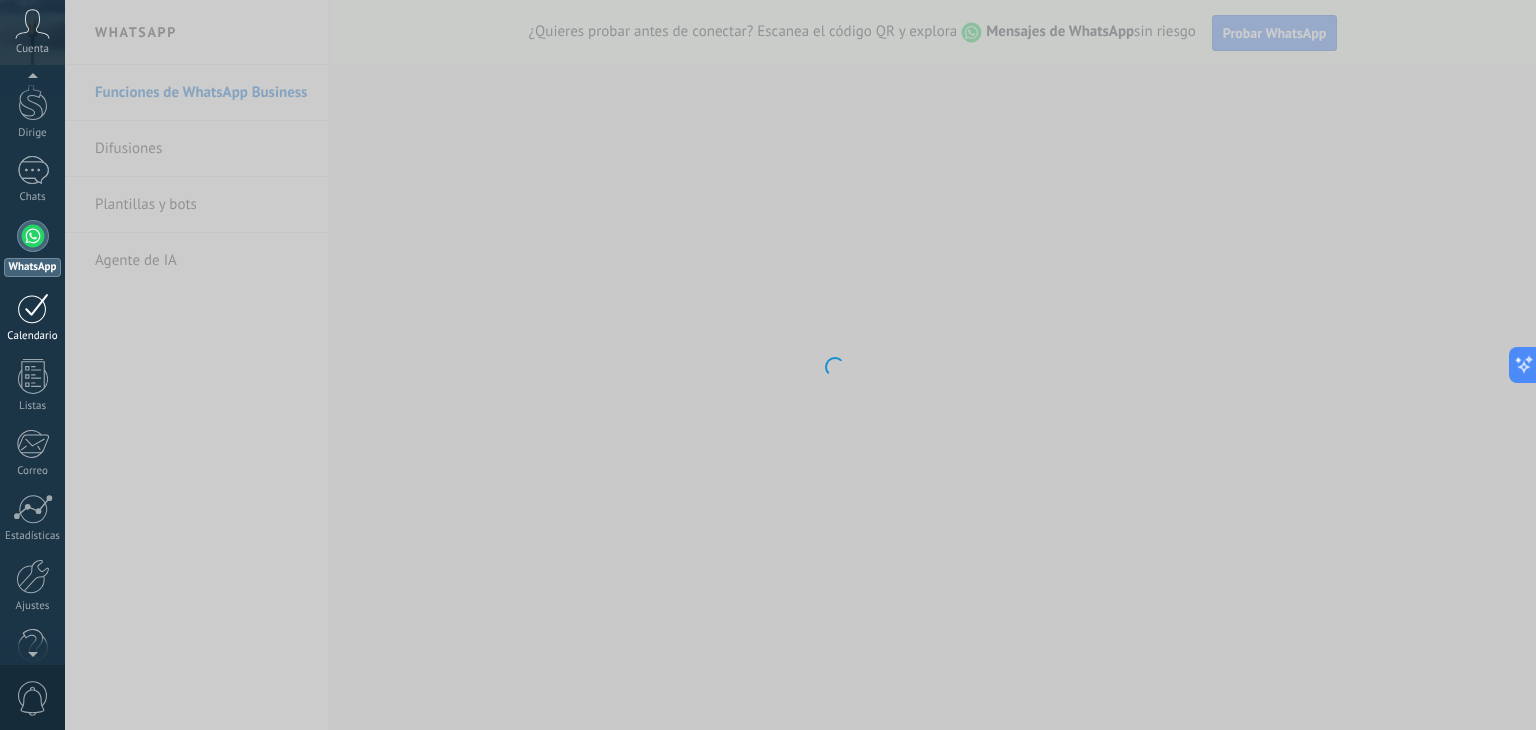 scroll, scrollTop: 101, scrollLeft: 0, axis: vertical 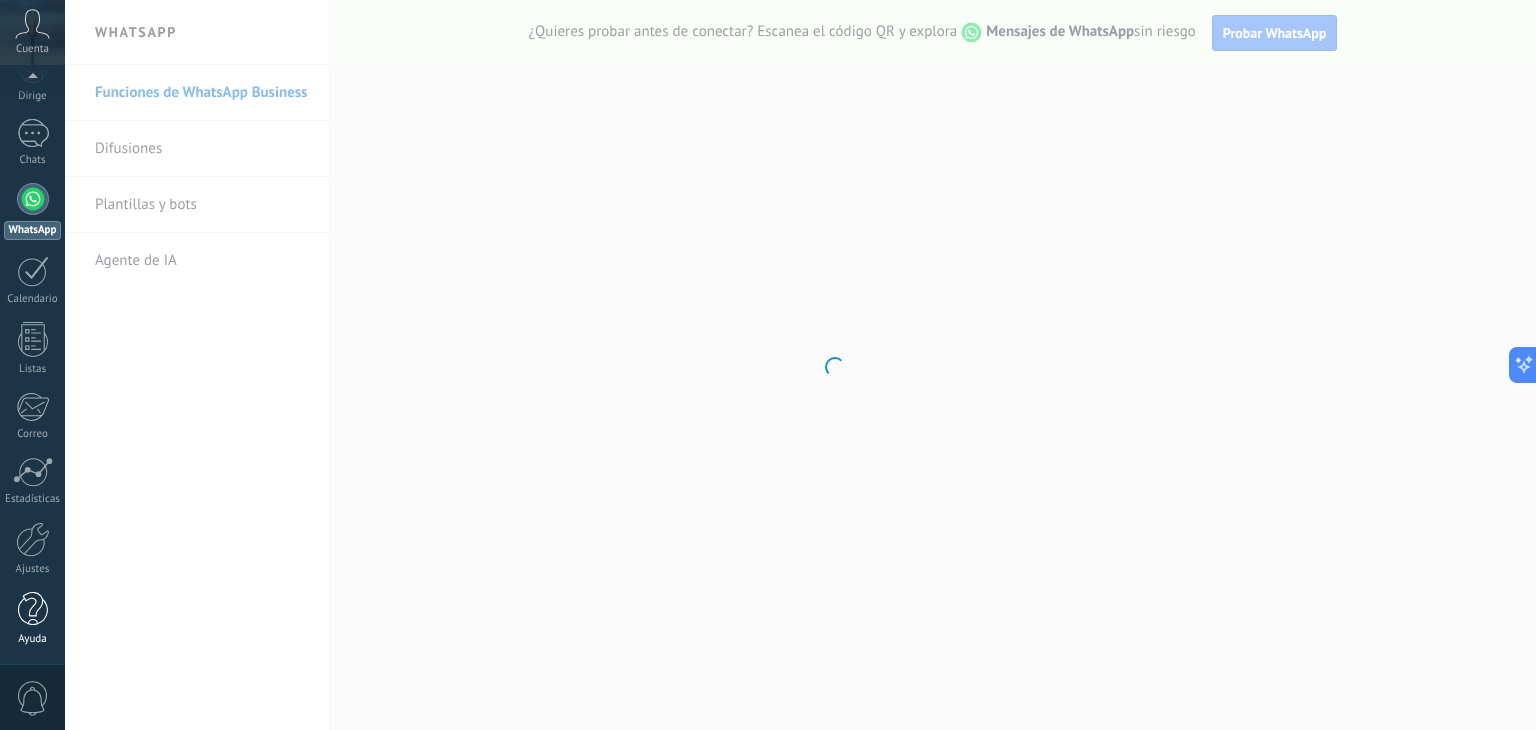 click at bounding box center [33, 609] 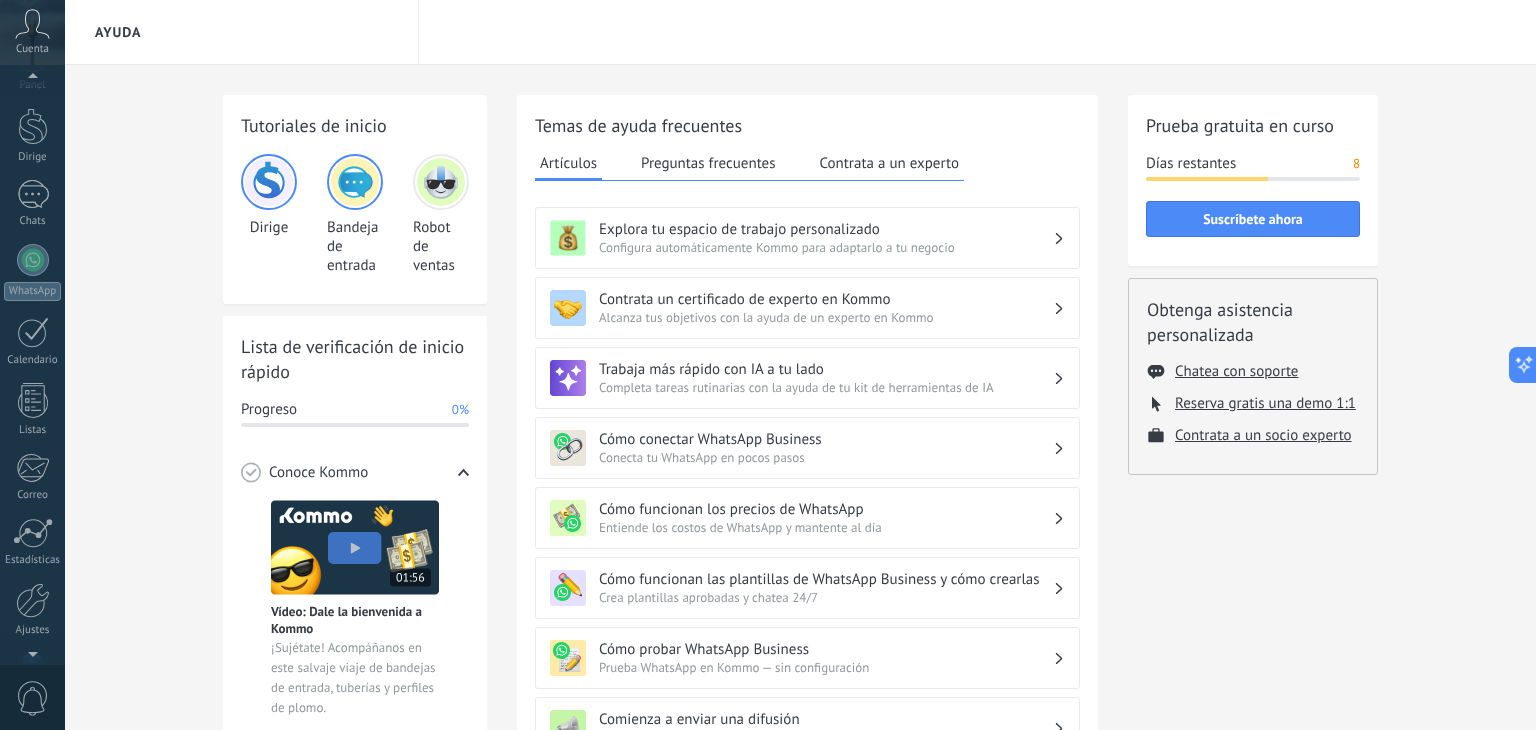 scroll, scrollTop: 8, scrollLeft: 0, axis: vertical 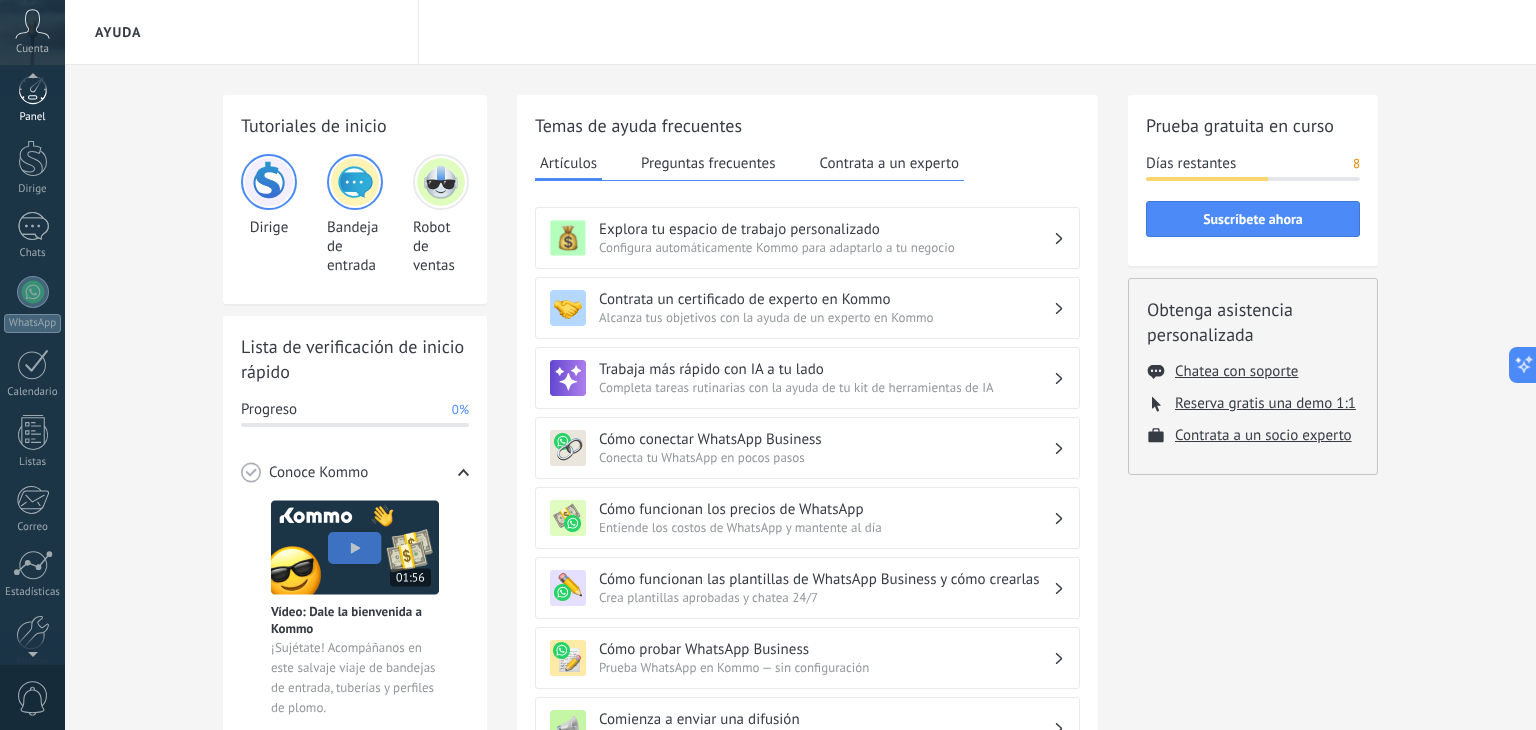 click on "Panel" at bounding box center [32, 99] 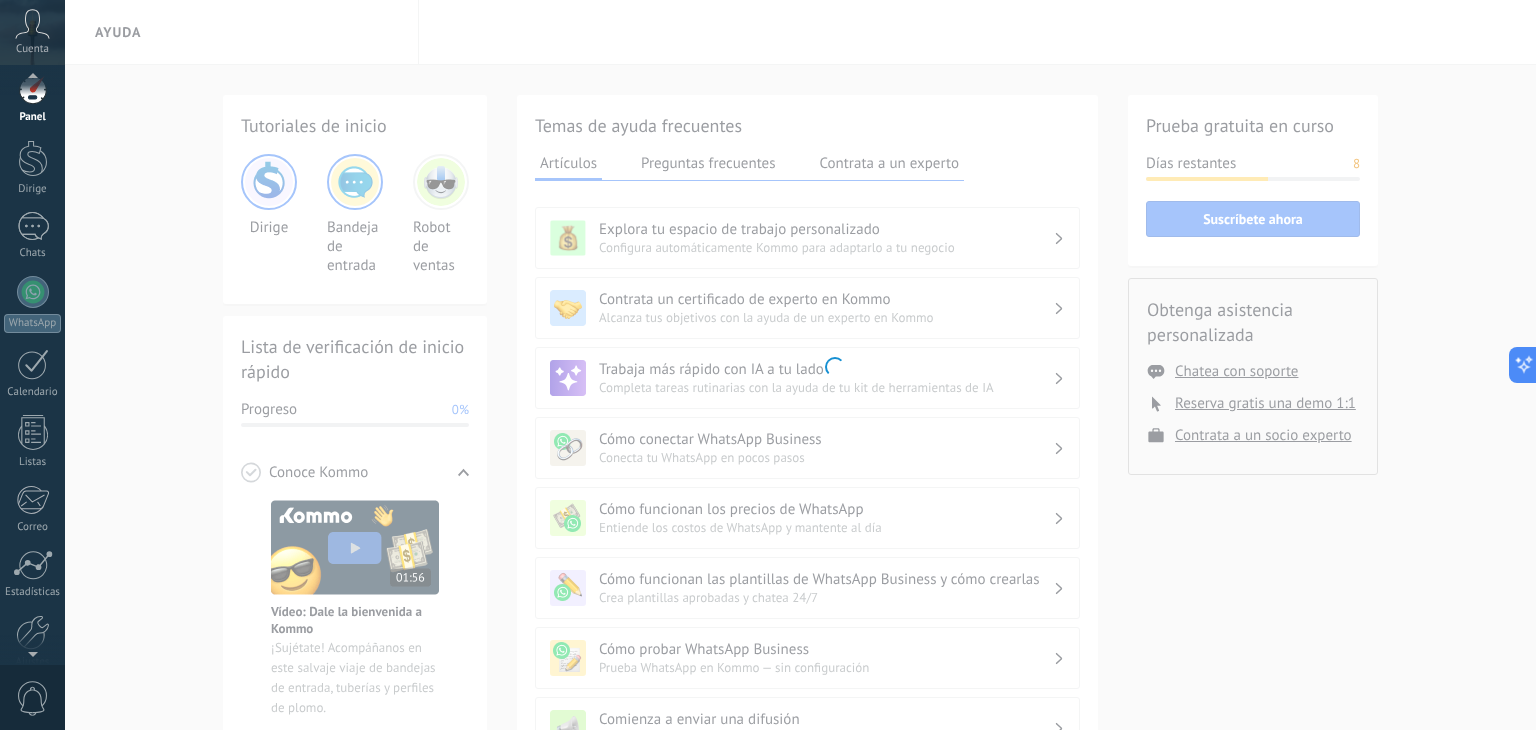 scroll, scrollTop: 0, scrollLeft: 0, axis: both 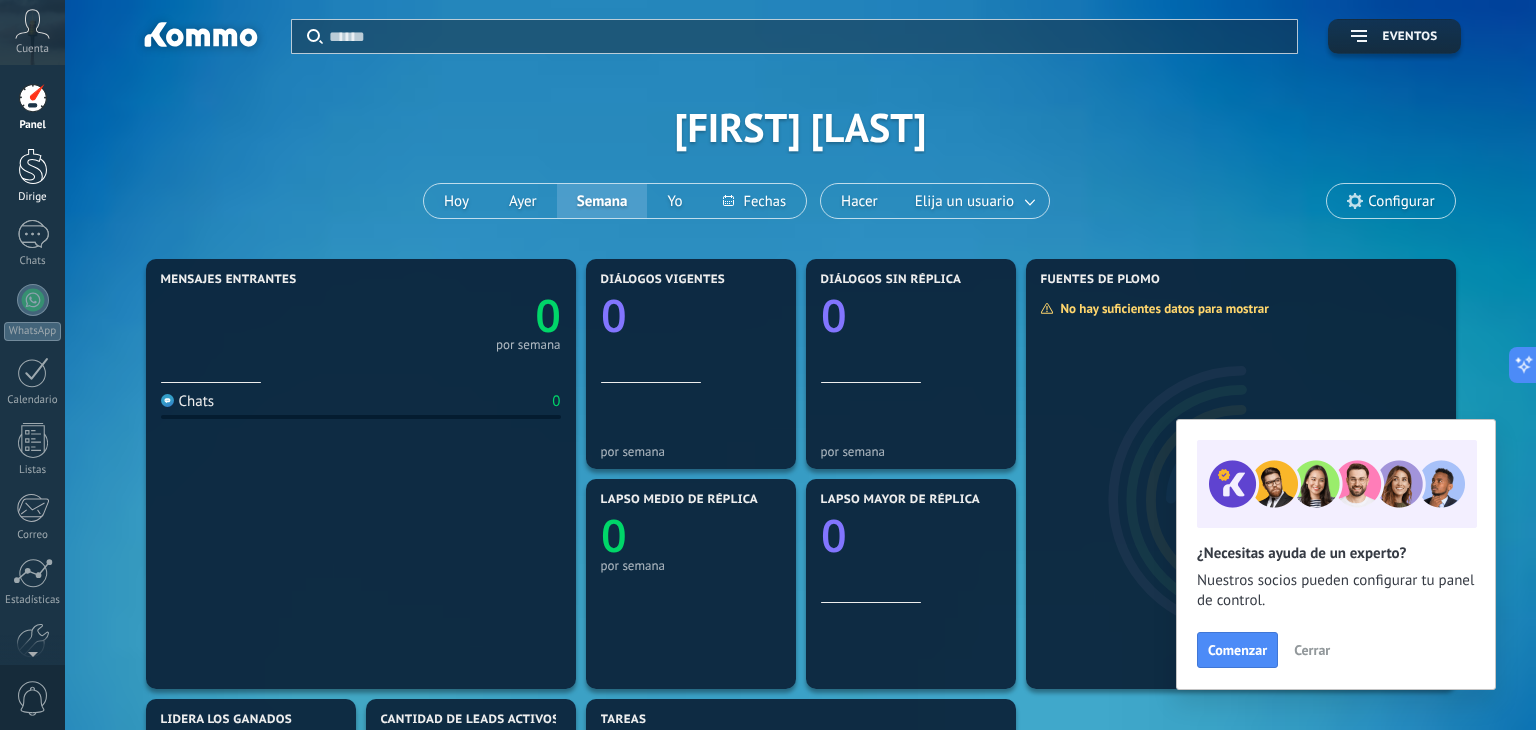 click at bounding box center (33, 166) 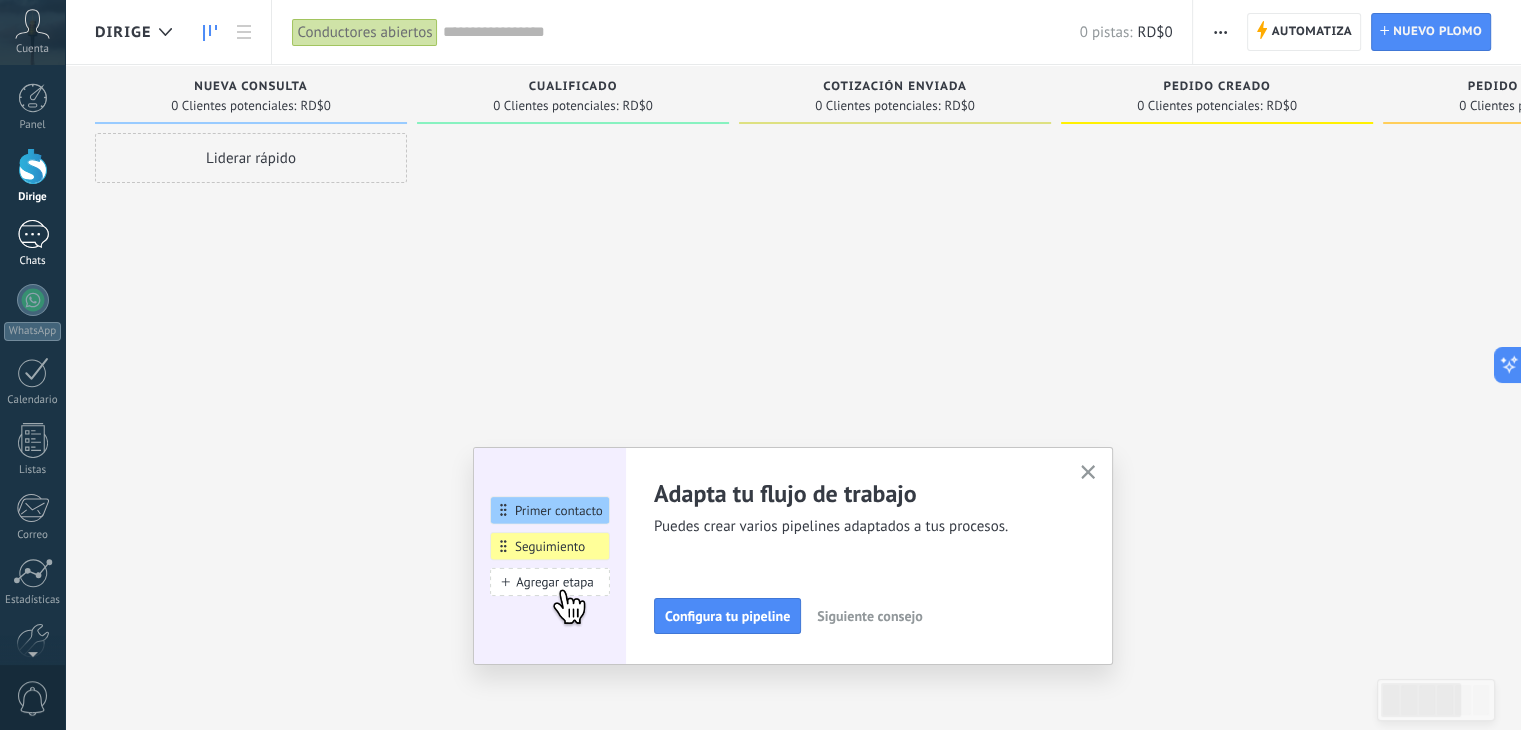 click at bounding box center (33, 234) 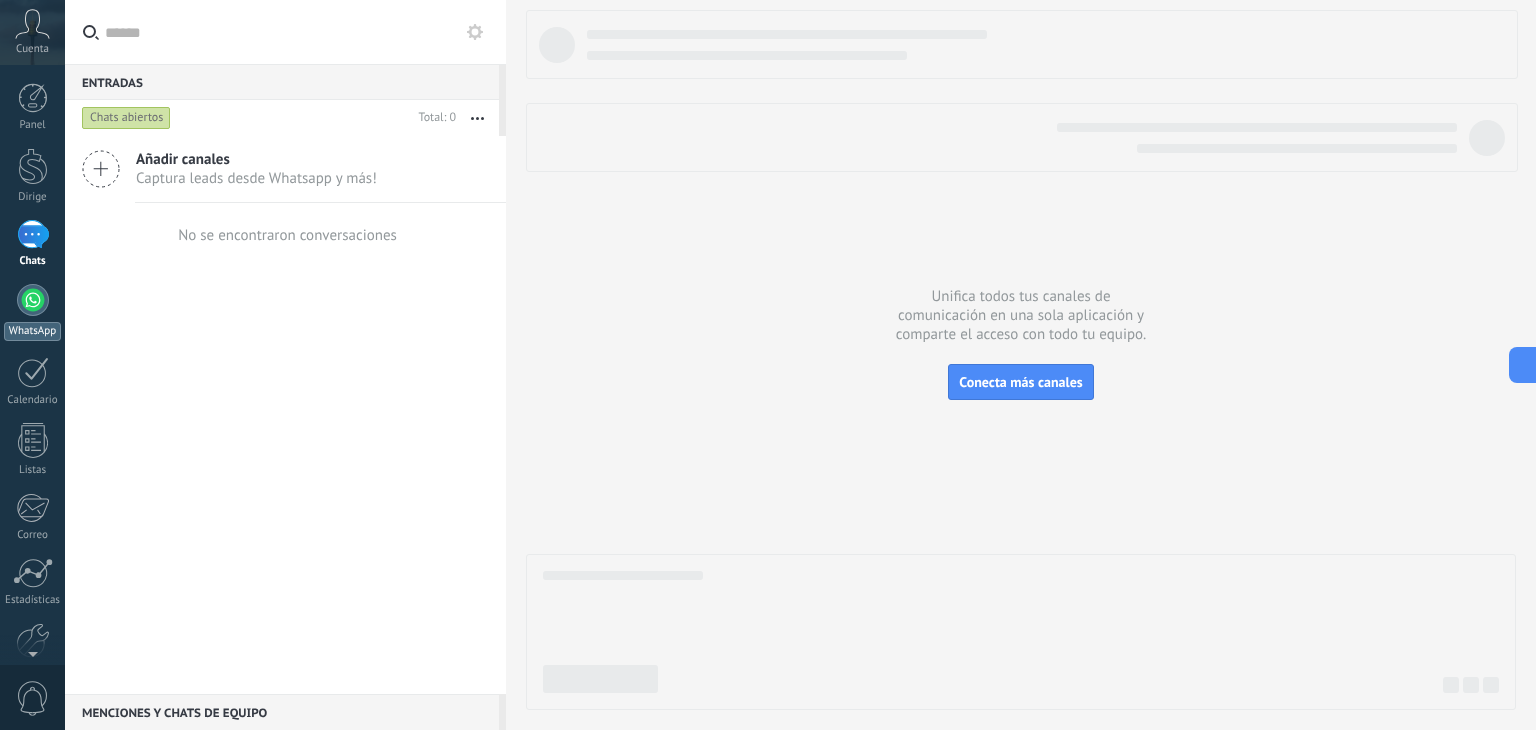click at bounding box center [33, 300] 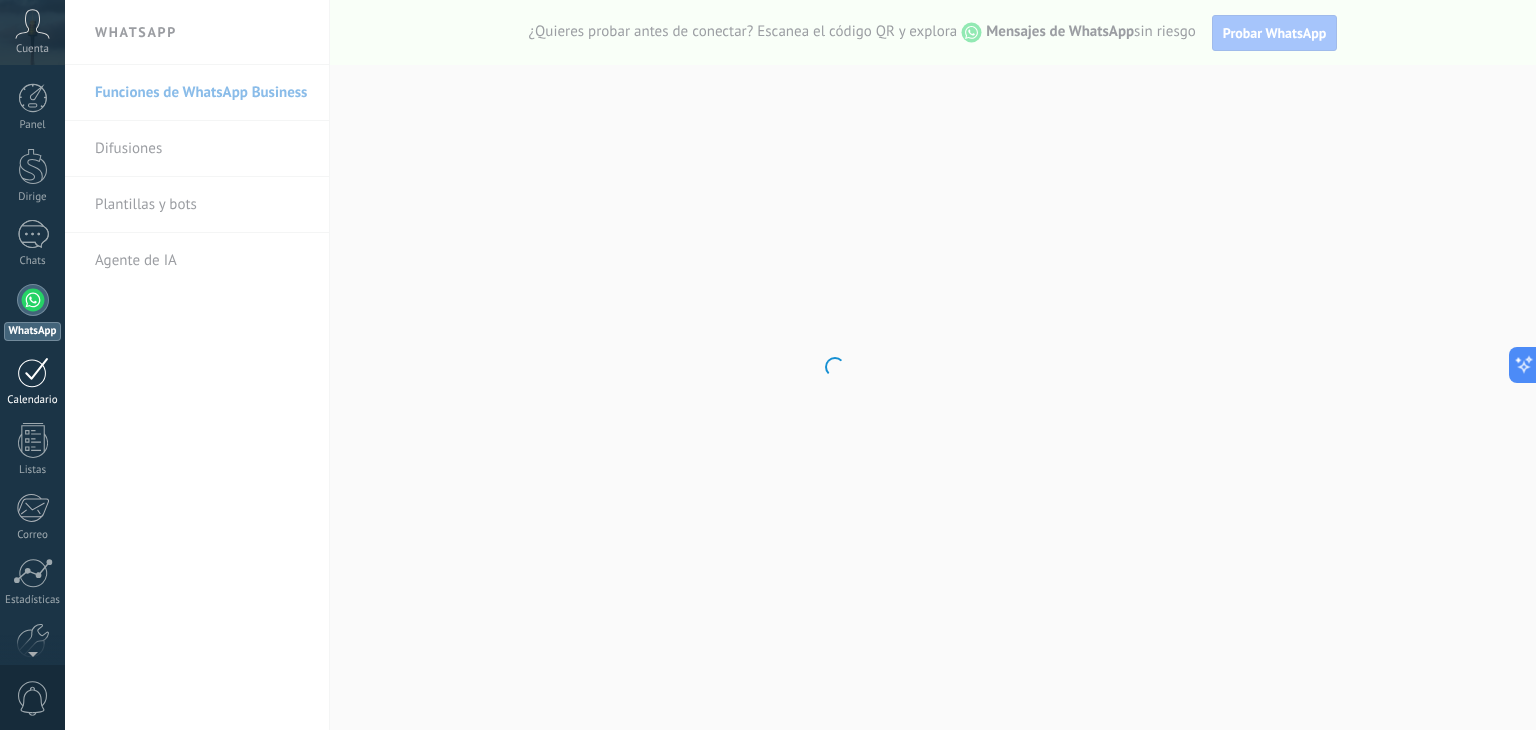 click at bounding box center [33, 372] 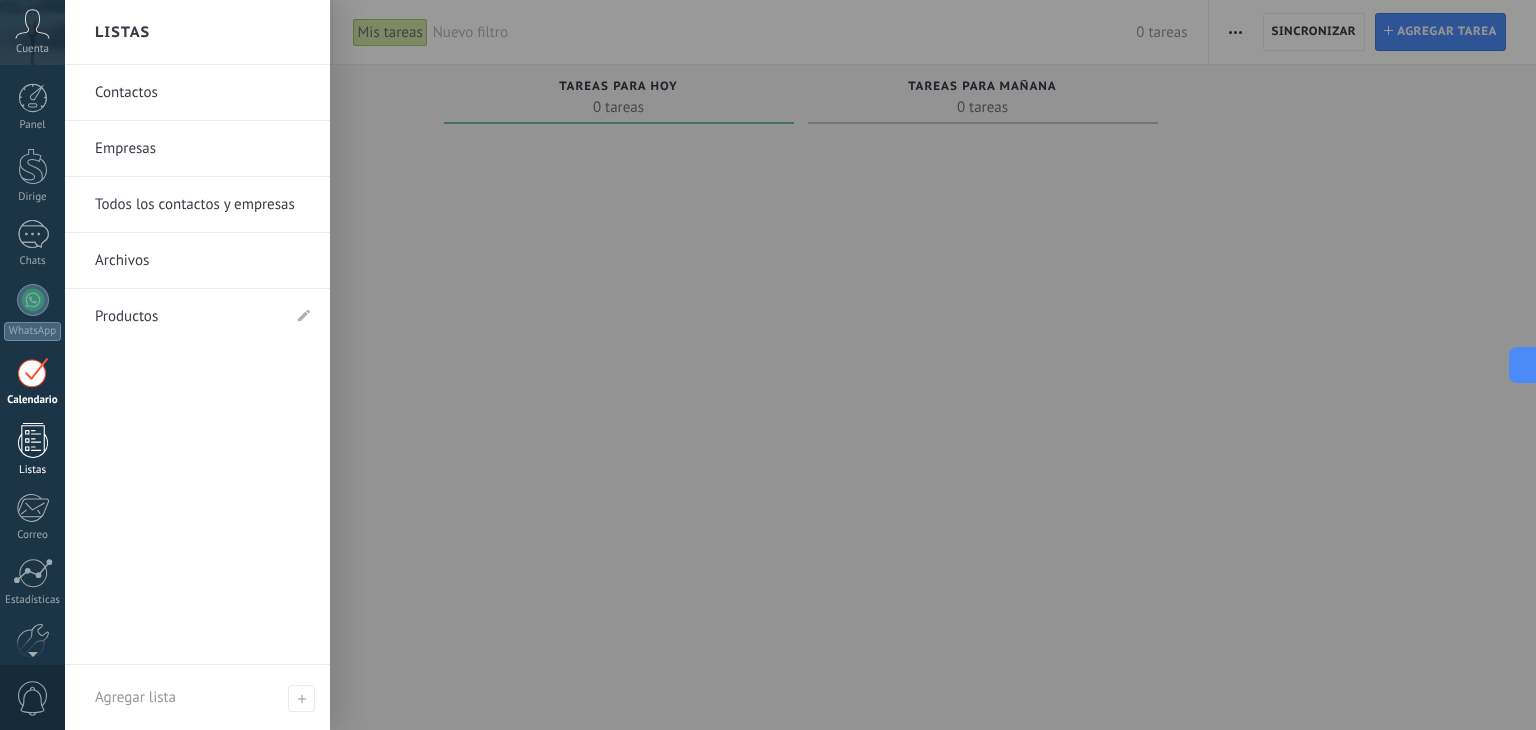 click at bounding box center (33, 440) 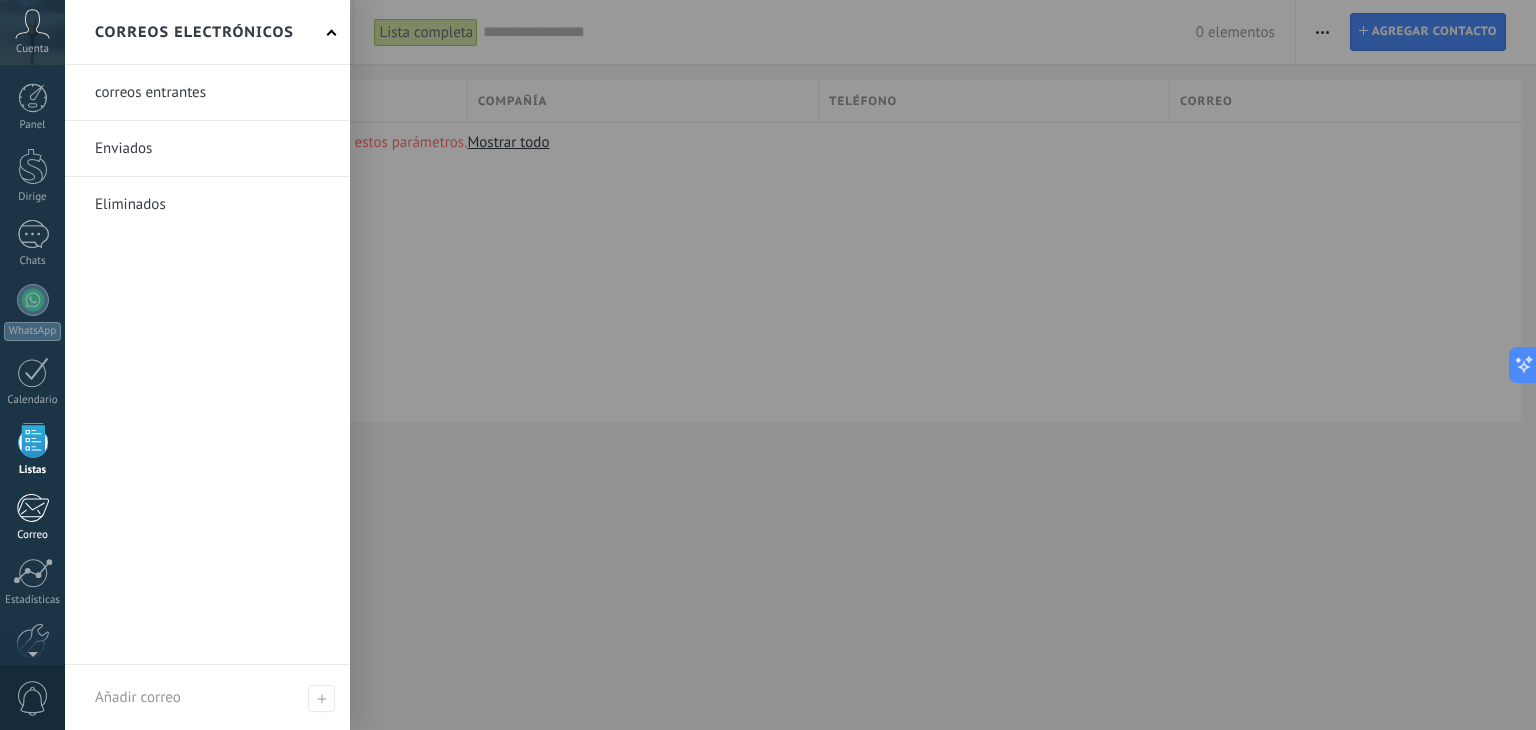 click at bounding box center [32, 508] 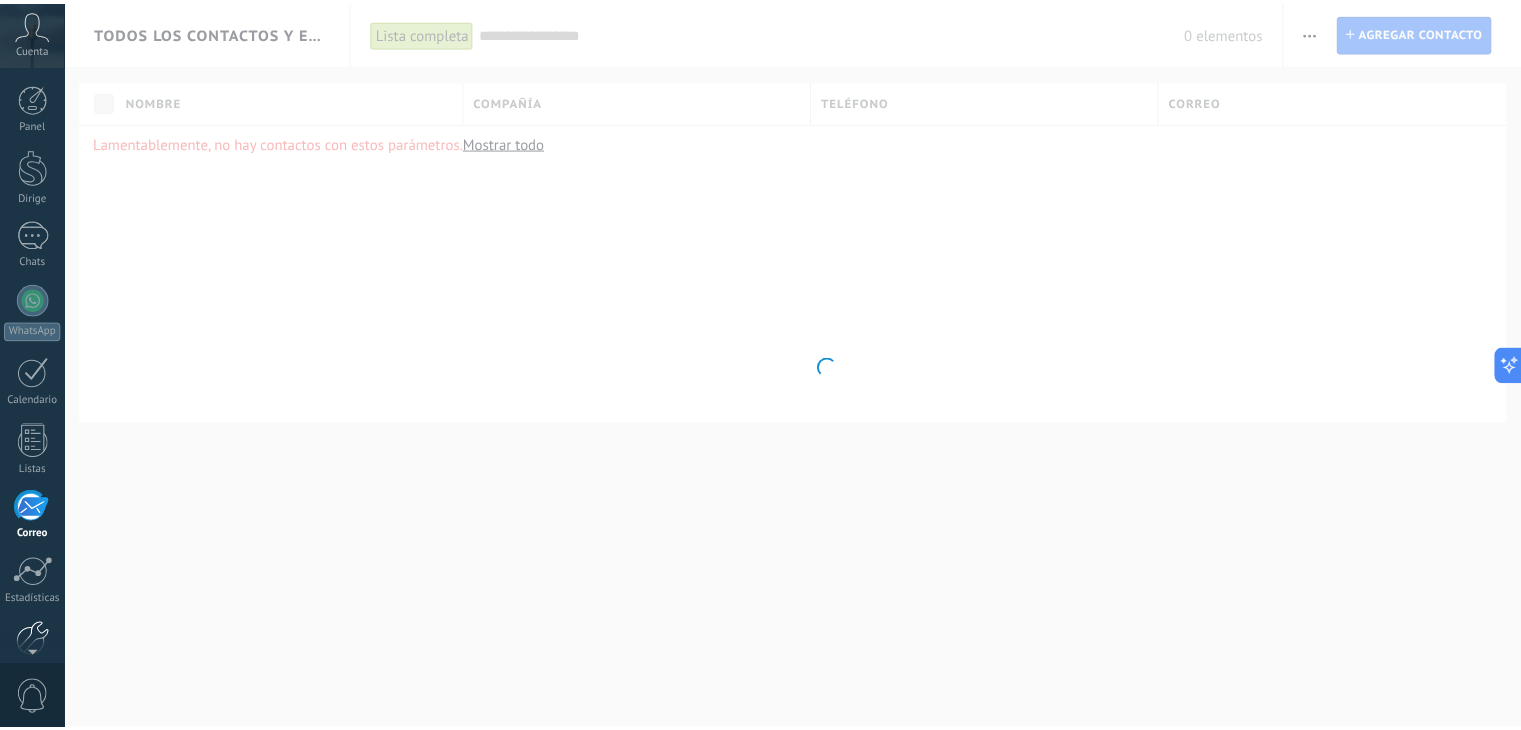 scroll, scrollTop: 101, scrollLeft: 0, axis: vertical 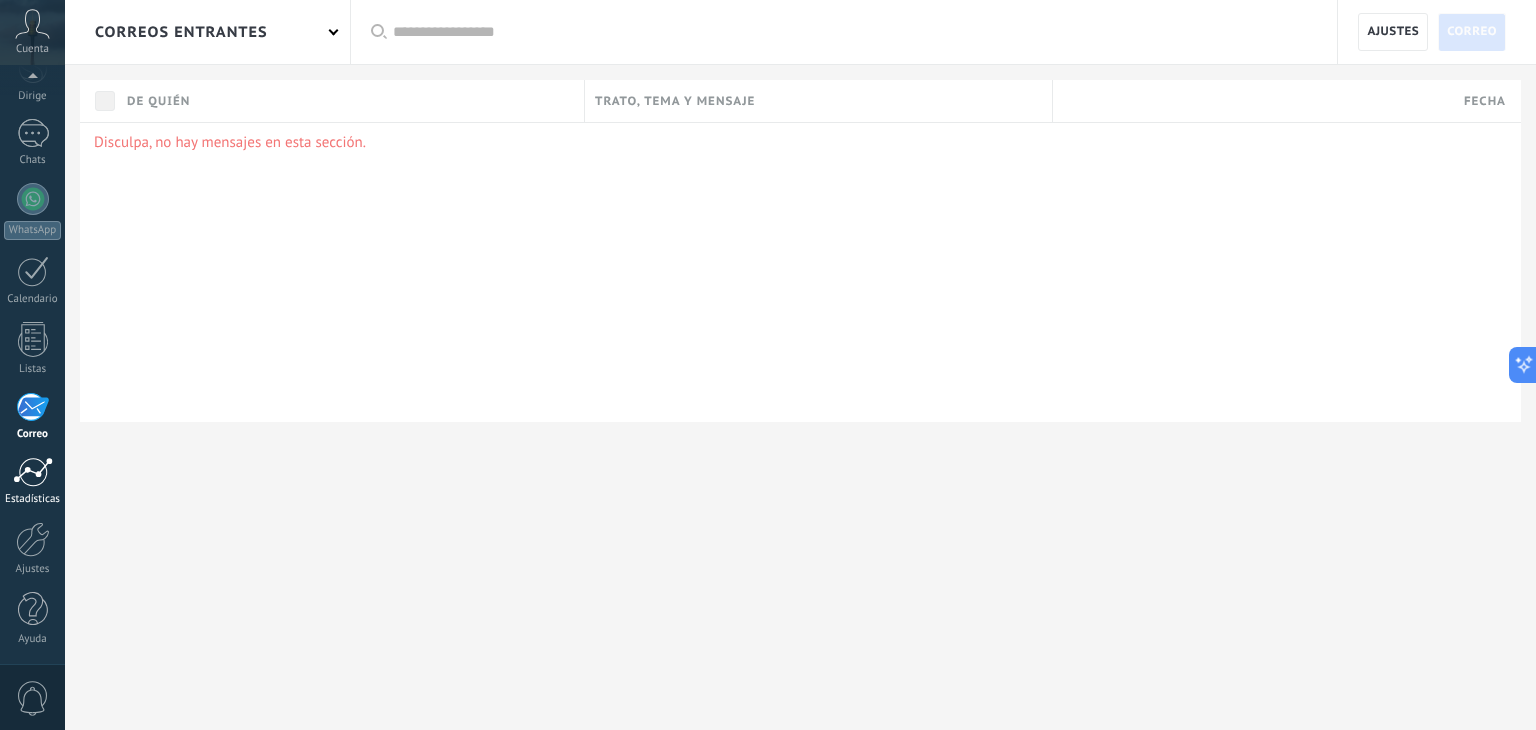click at bounding box center (33, 472) 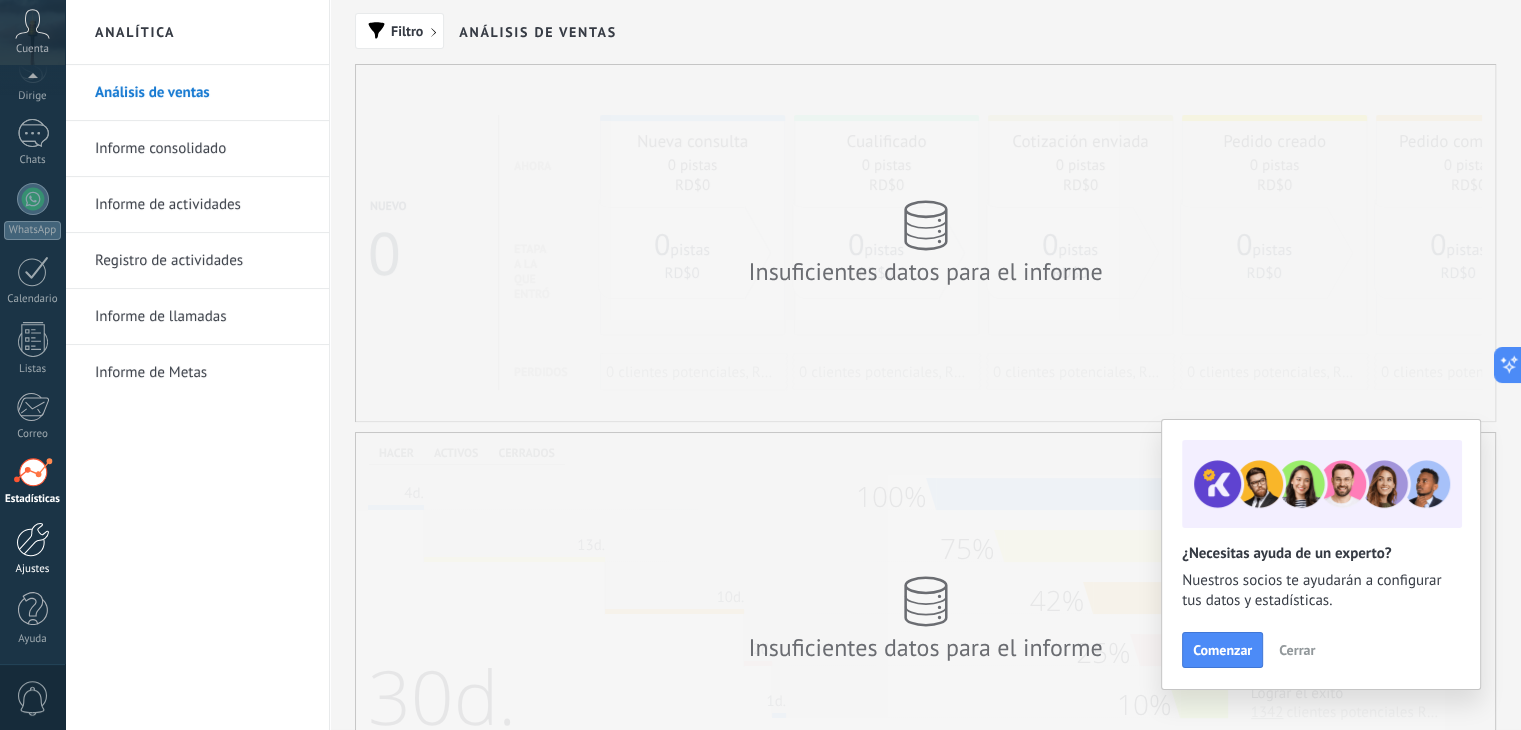 click at bounding box center (33, 539) 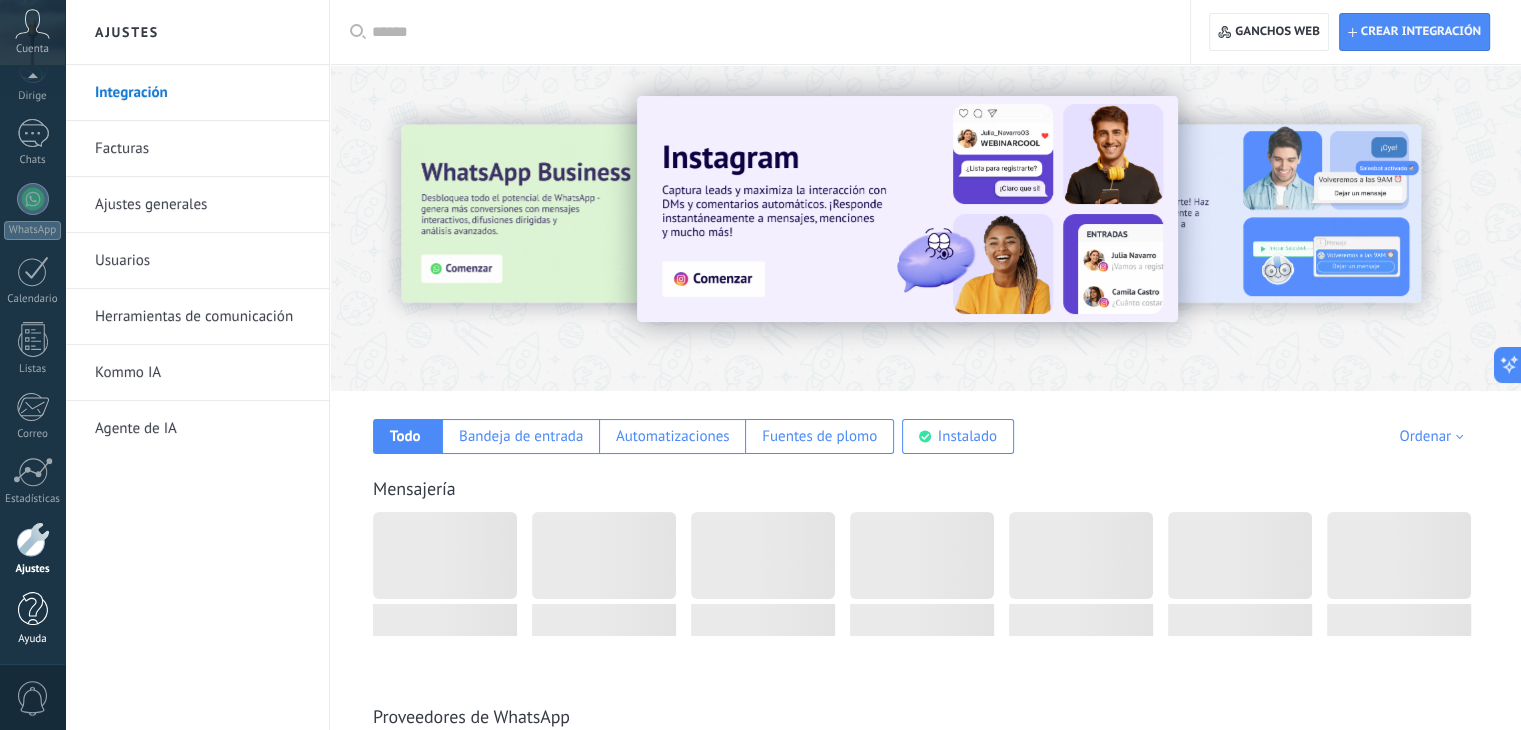 click at bounding box center (33, 609) 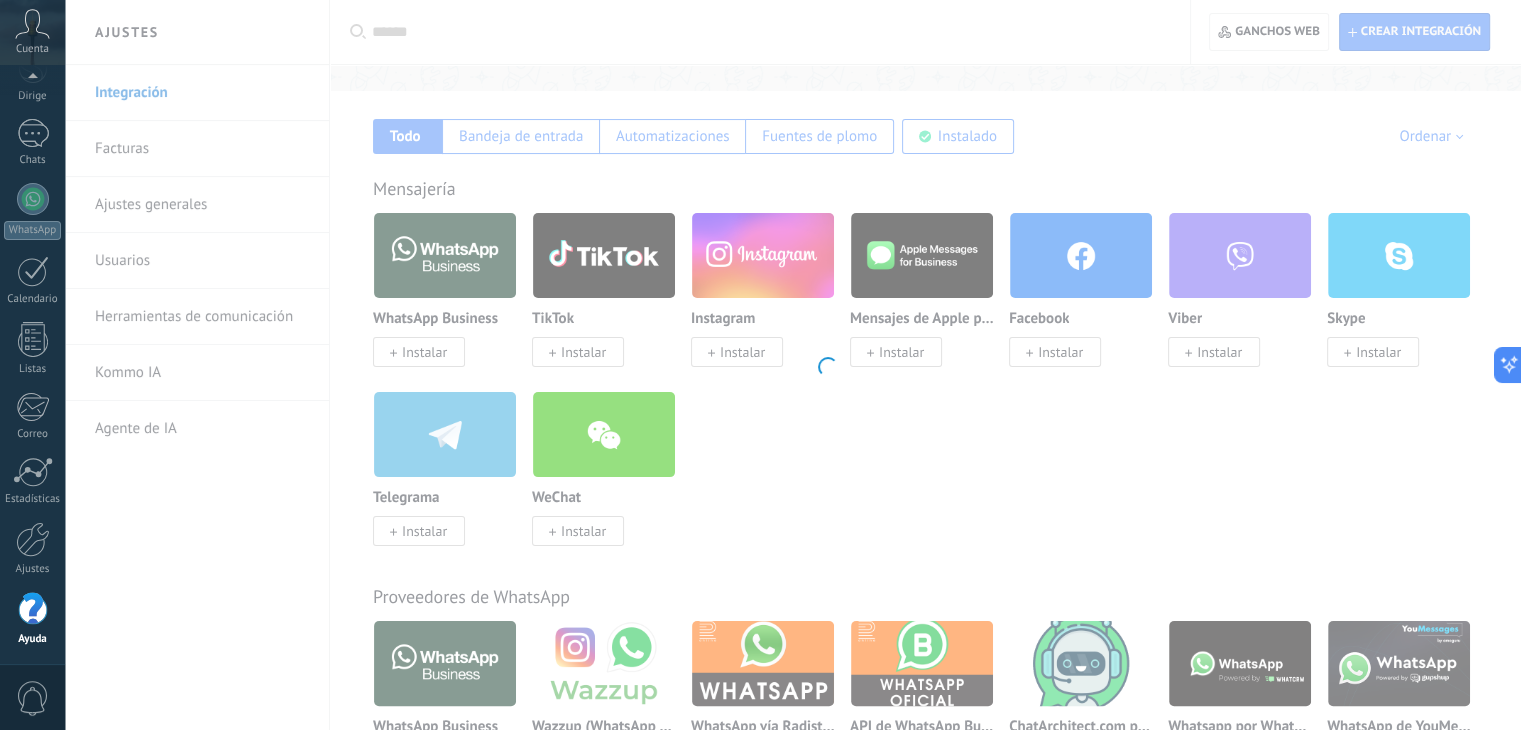 scroll, scrollTop: 0, scrollLeft: 0, axis: both 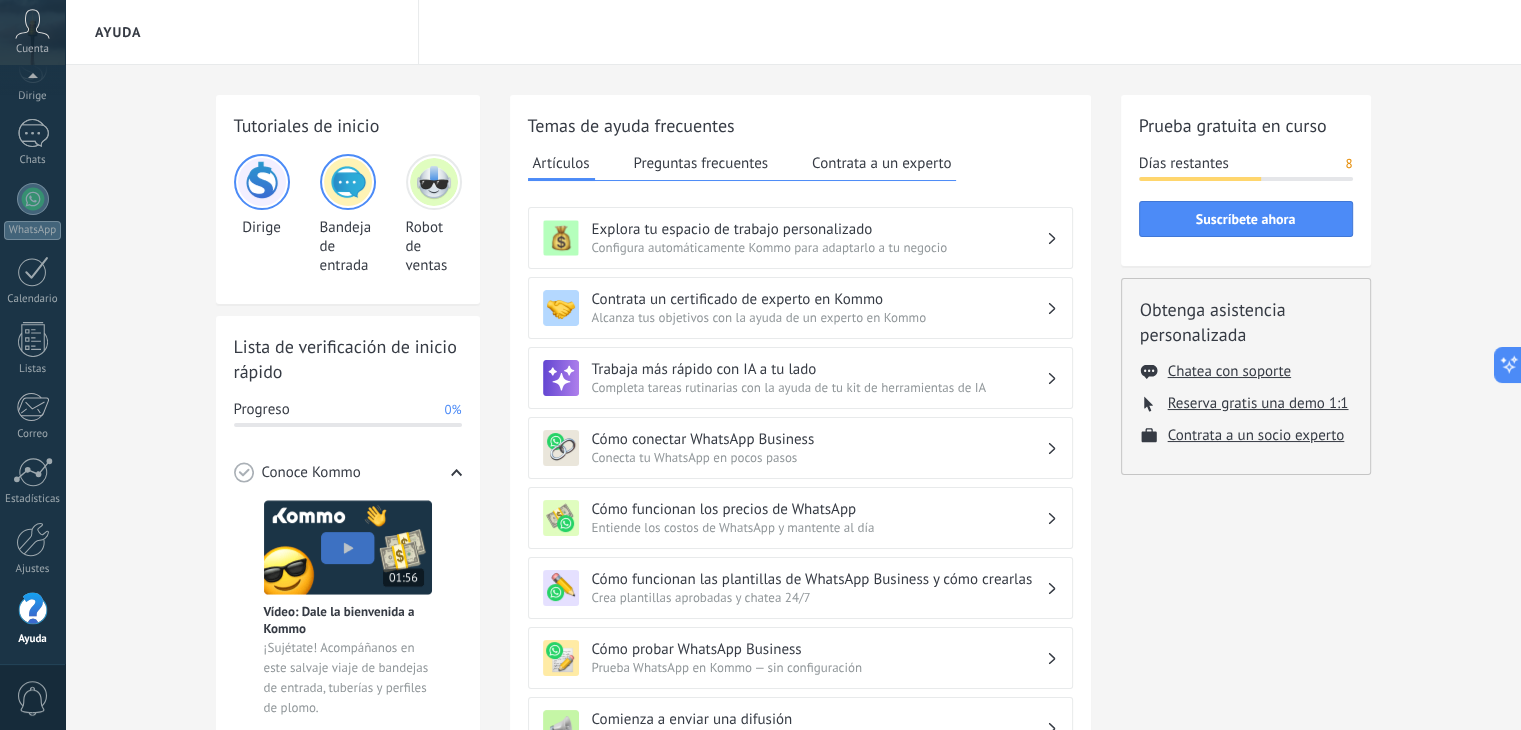 click at bounding box center [434, 182] 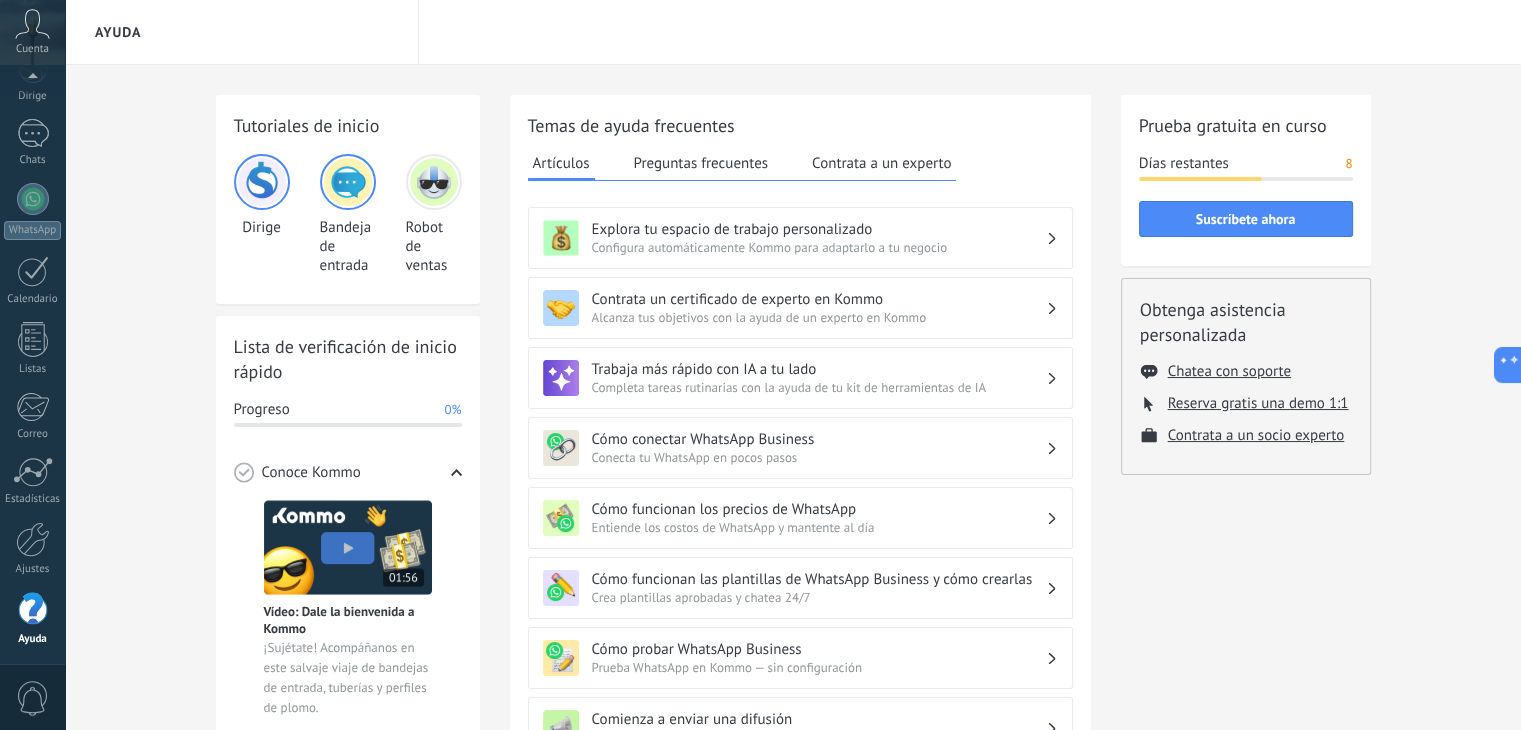 click on "Alcanza tus objetivos con la ayuda de un experto en Kommo" at bounding box center [819, 317] 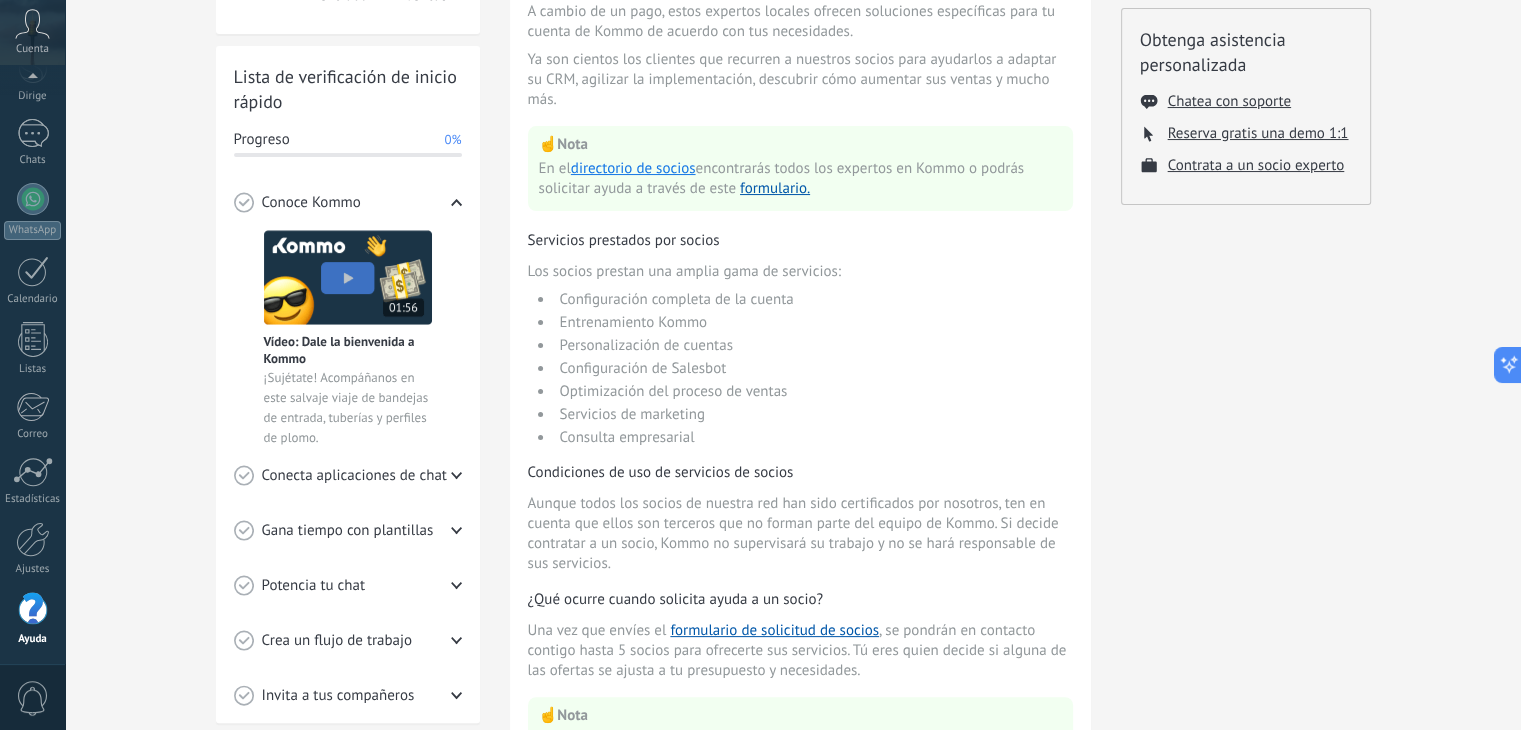 scroll, scrollTop: 300, scrollLeft: 0, axis: vertical 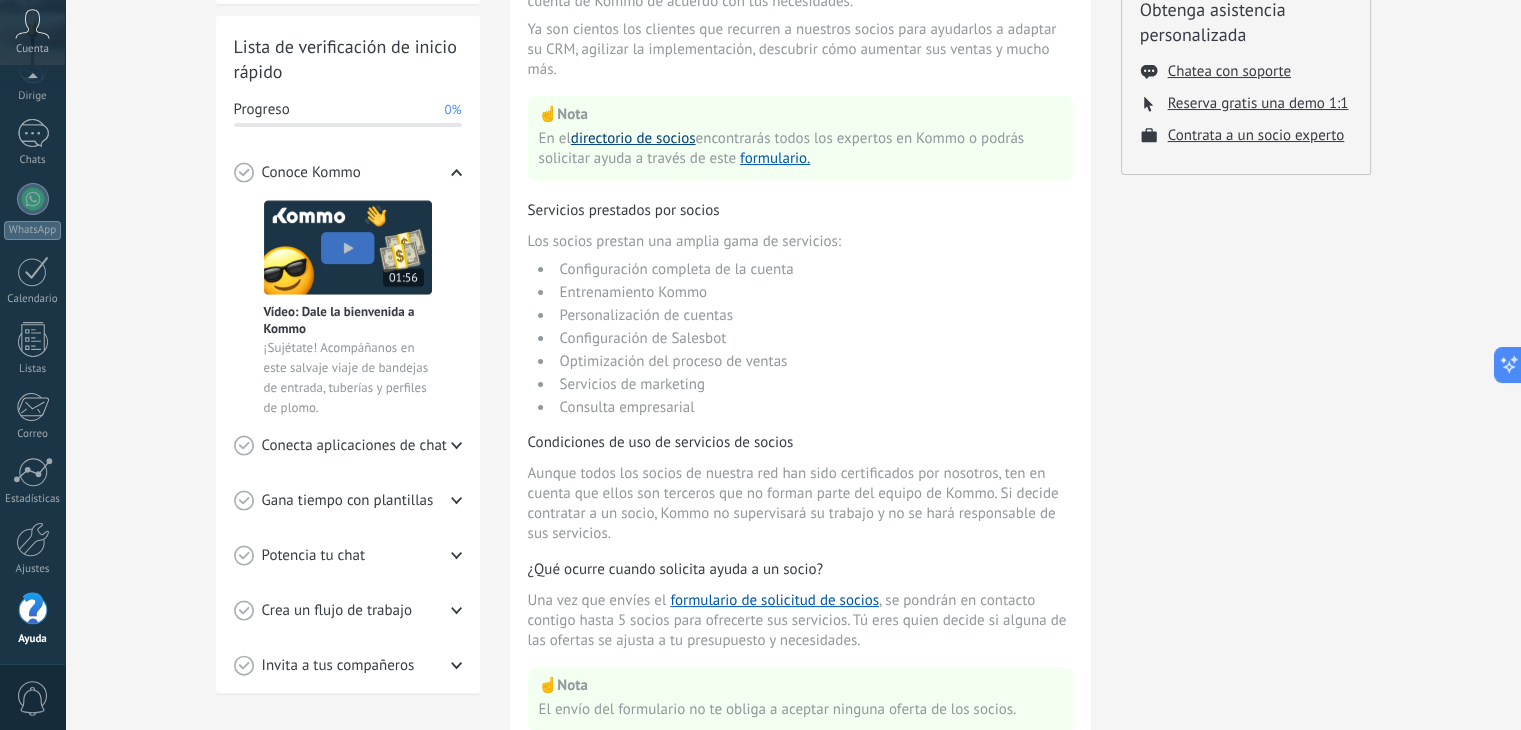 click on "directorio de socios" at bounding box center [633, 138] 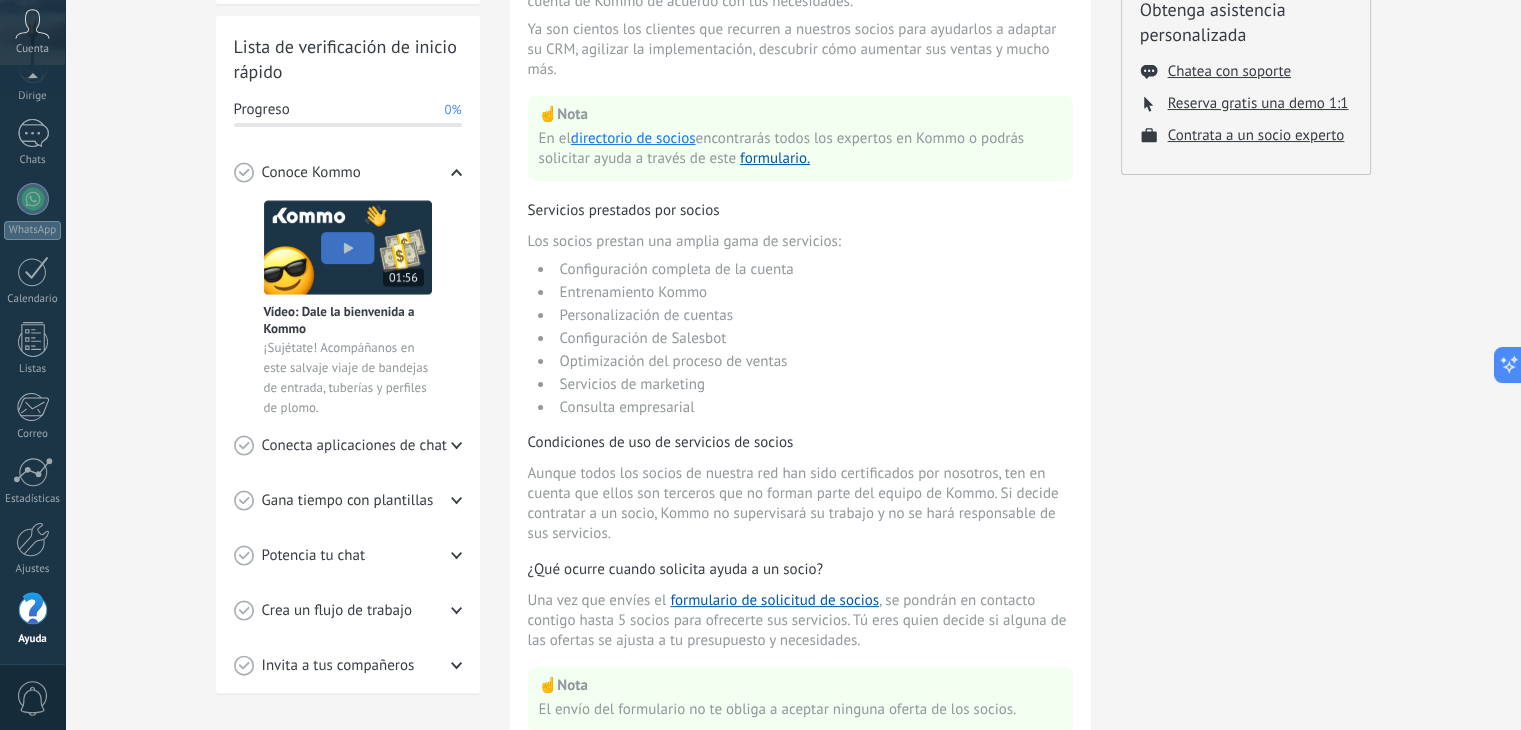 click 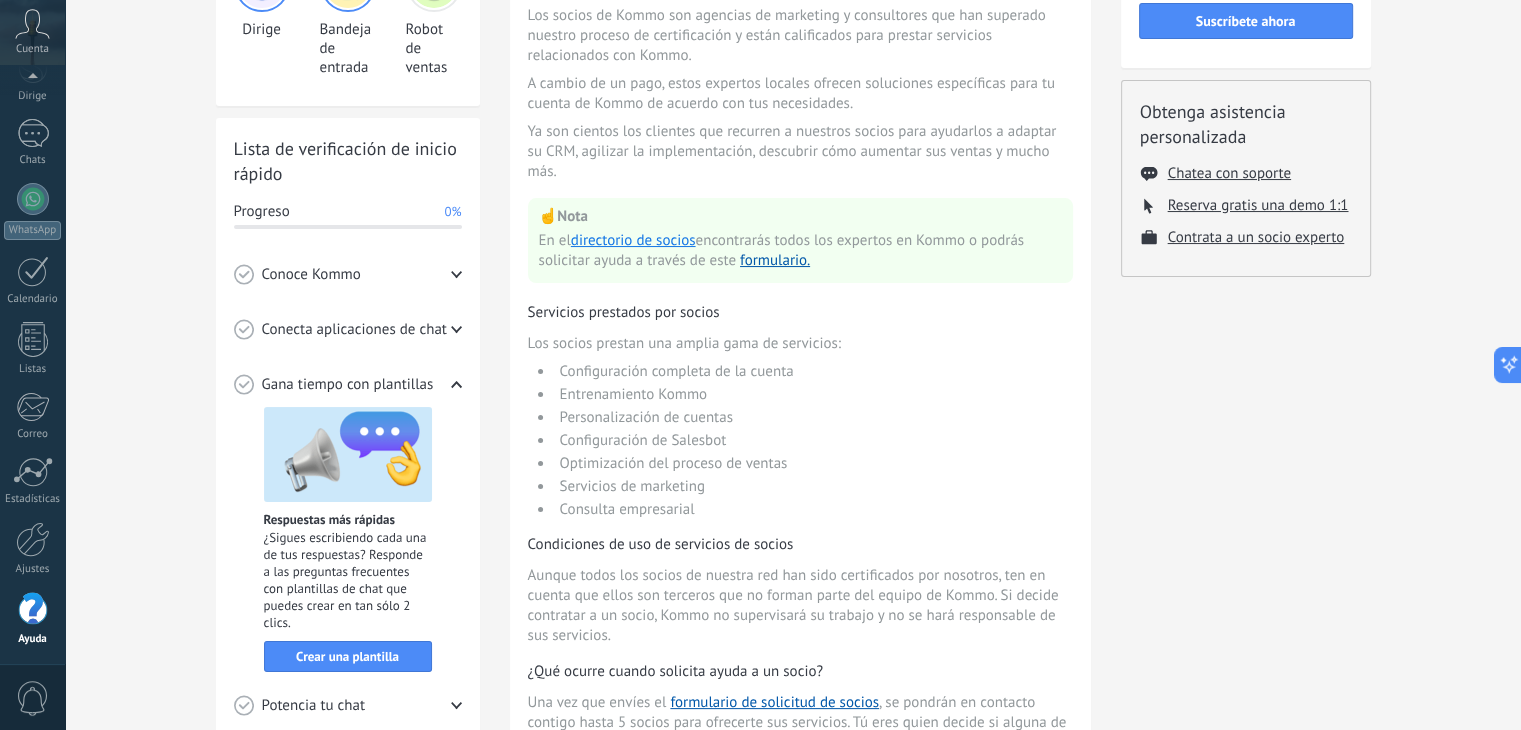 scroll, scrollTop: 0, scrollLeft: 0, axis: both 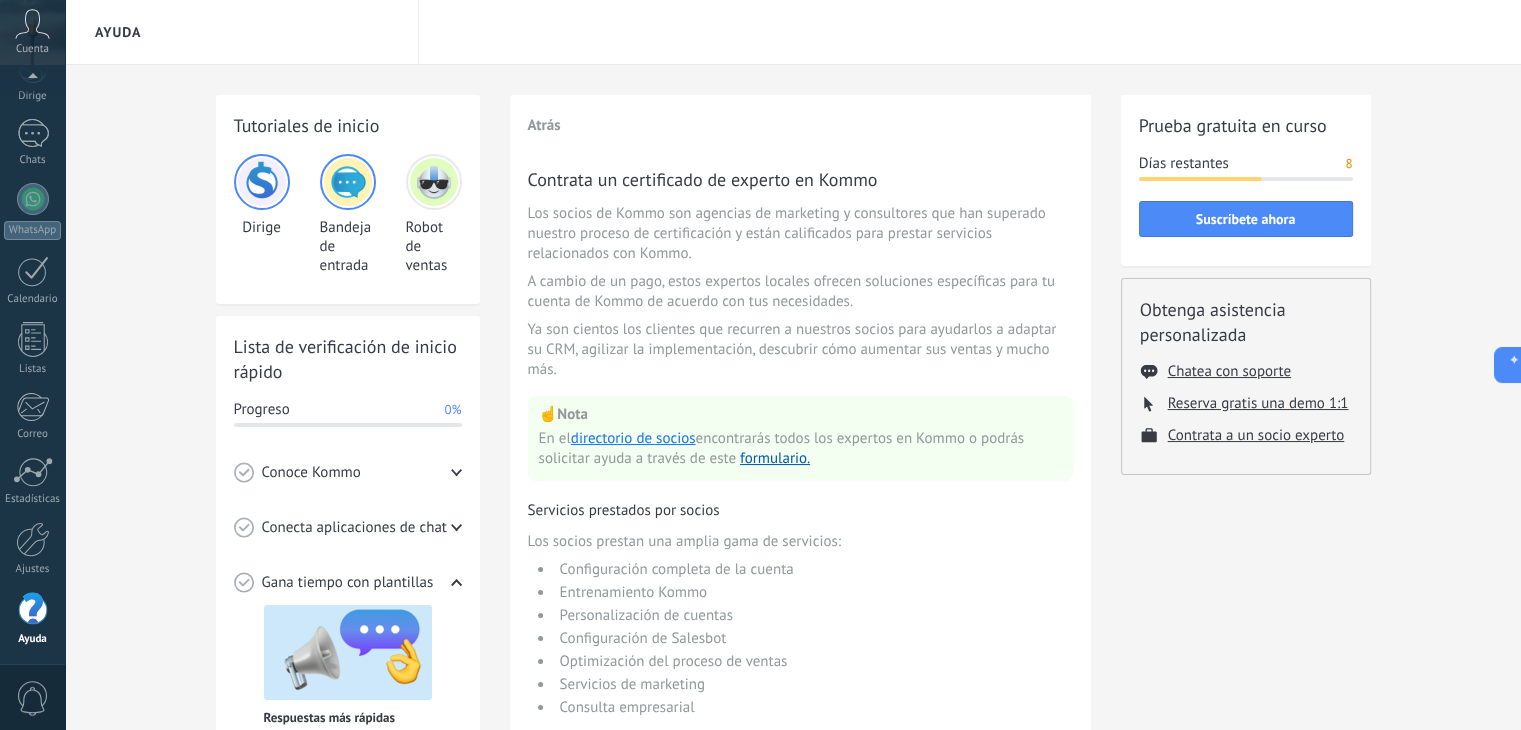 click at bounding box center [434, 182] 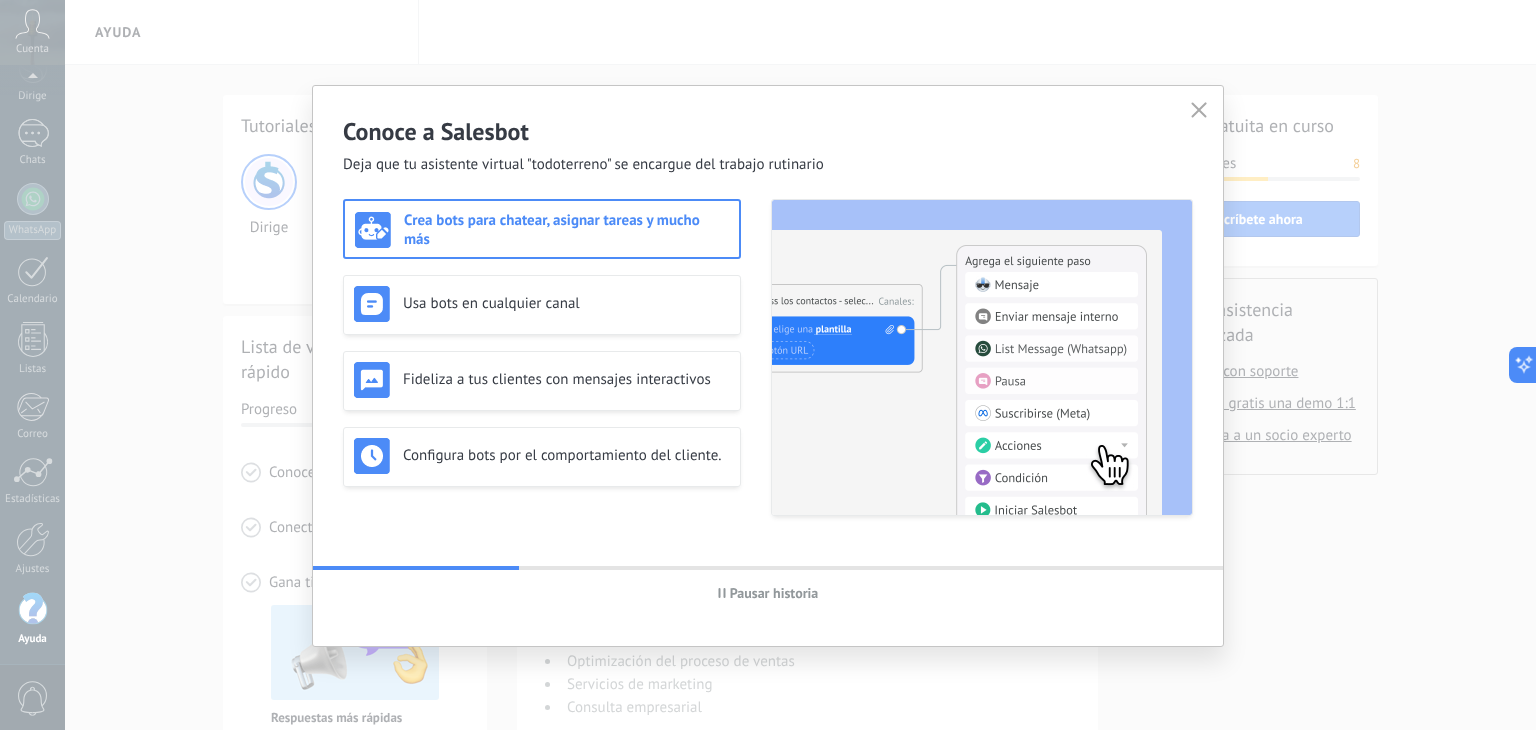 click on "Crea bots para chatear, asignar tareas y mucho más" at bounding box center (552, 230) 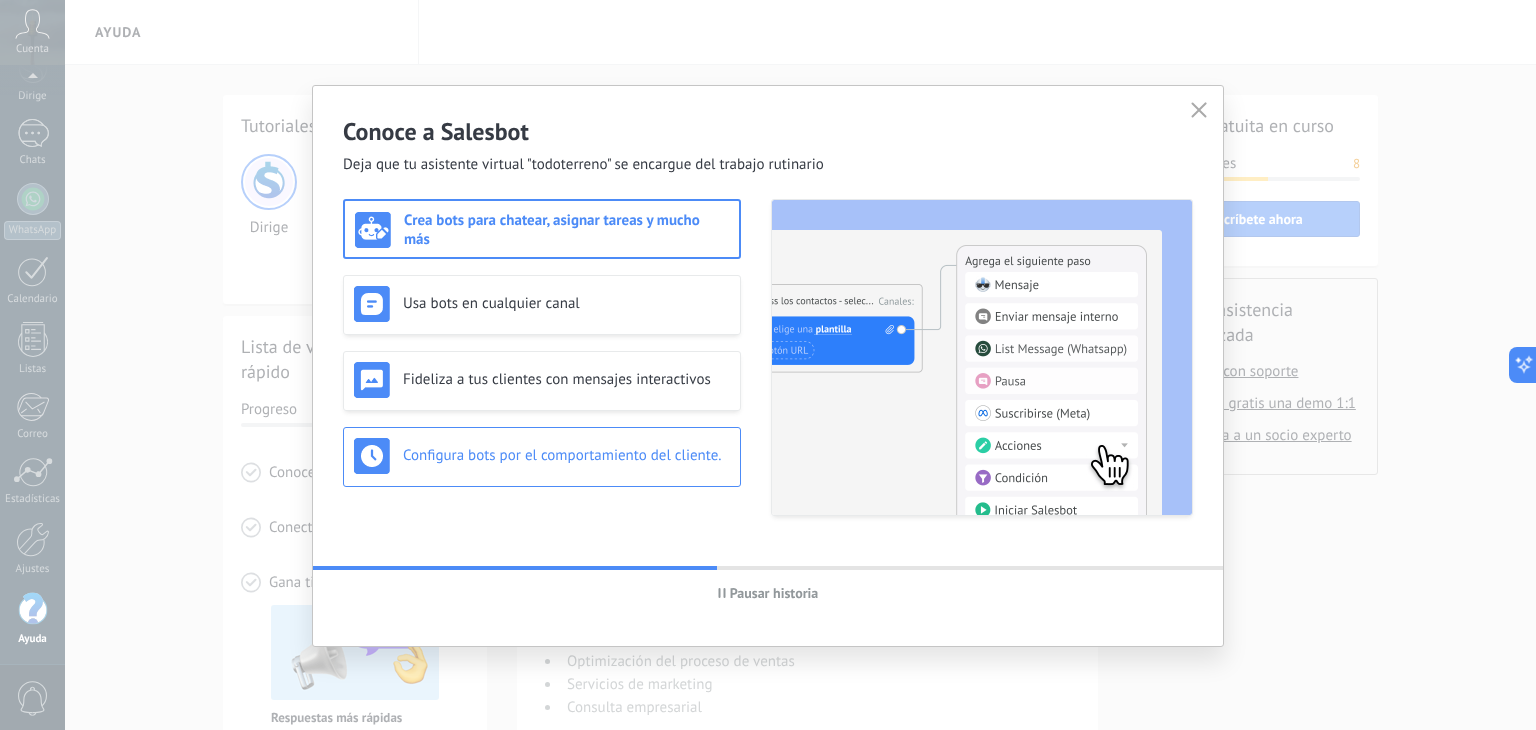 click on "Configura bots por el comportamiento del cliente." at bounding box center (562, 455) 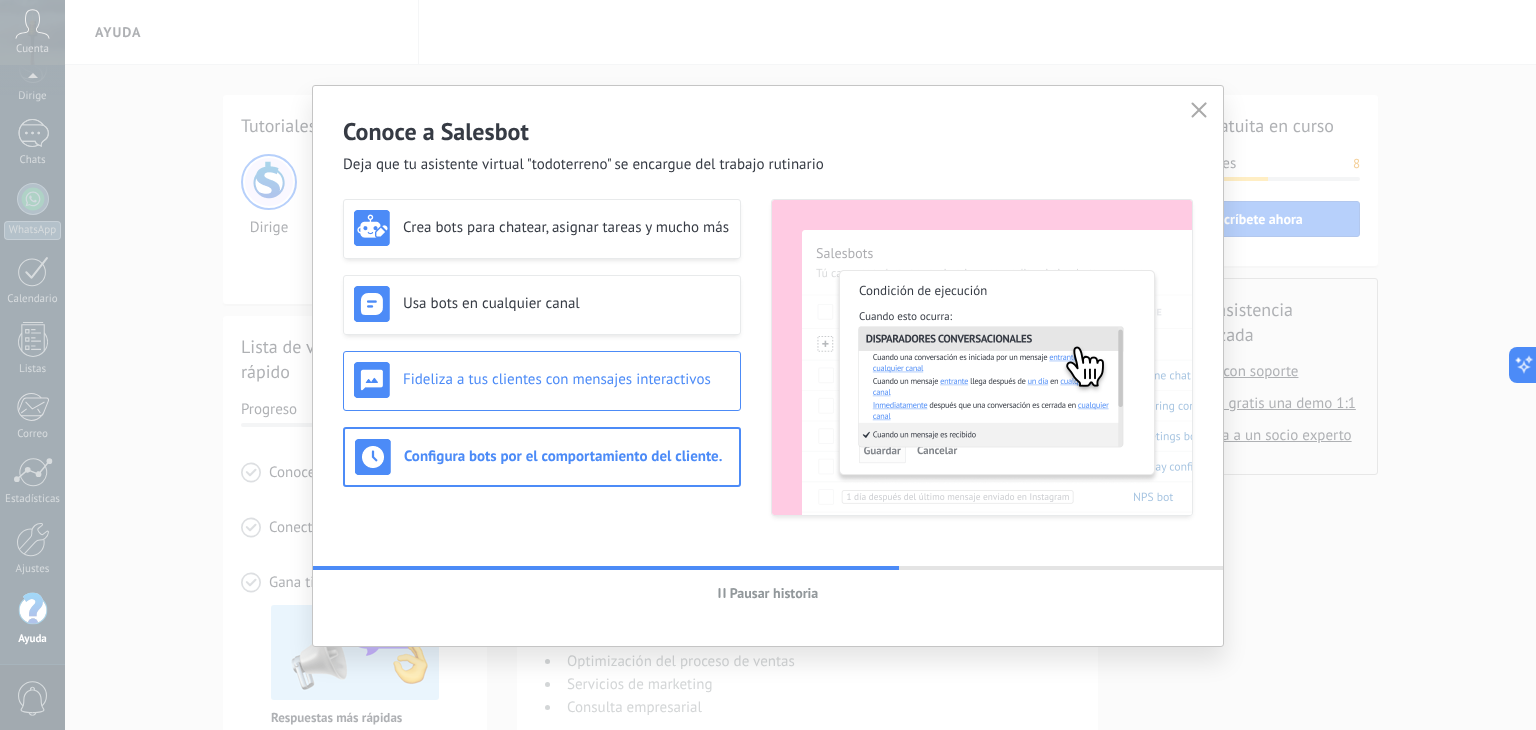 click on "Fideliza a tus clientes con mensajes interactivos" at bounding box center (557, 379) 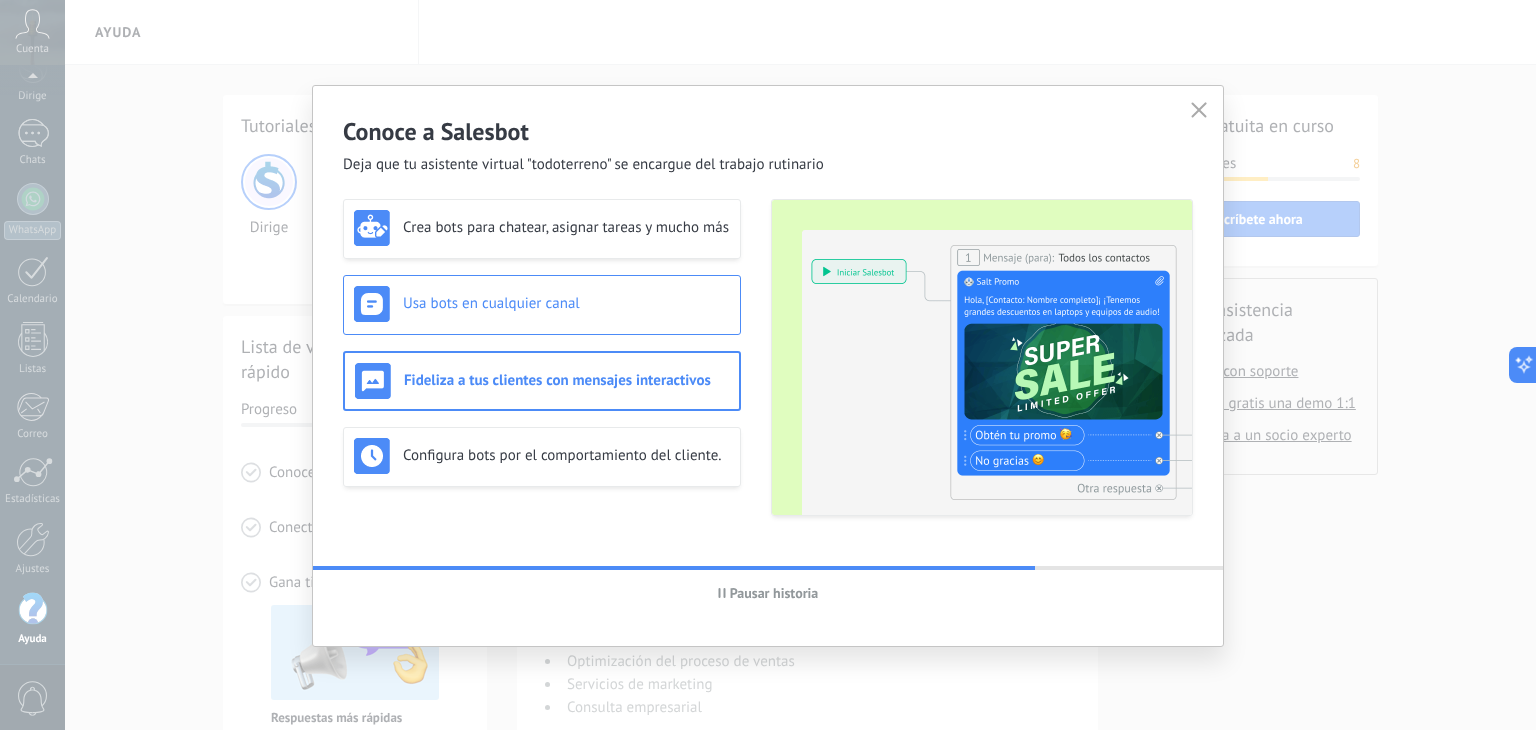 click on "Usa bots en cualquier canal" at bounding box center (491, 303) 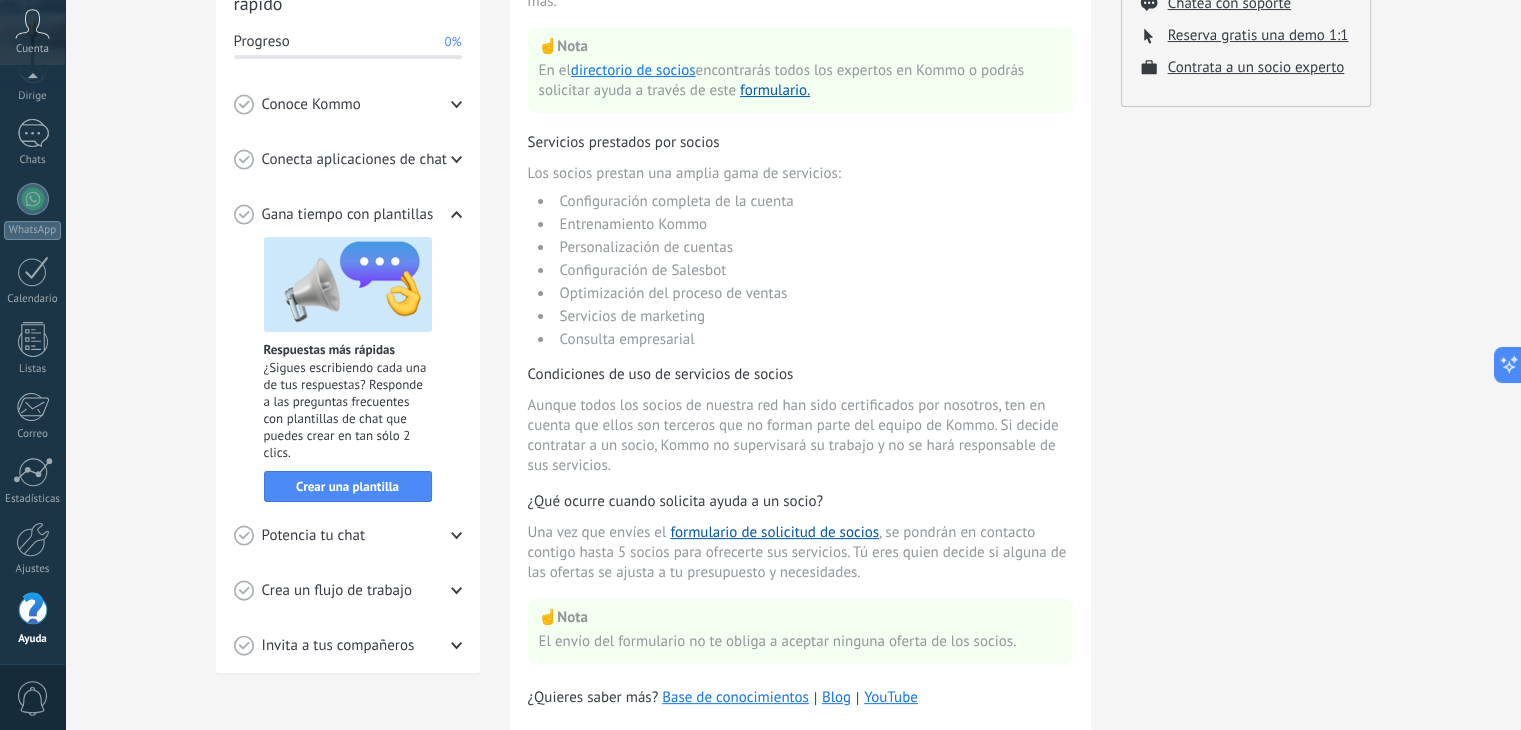 scroll, scrollTop: 433, scrollLeft: 0, axis: vertical 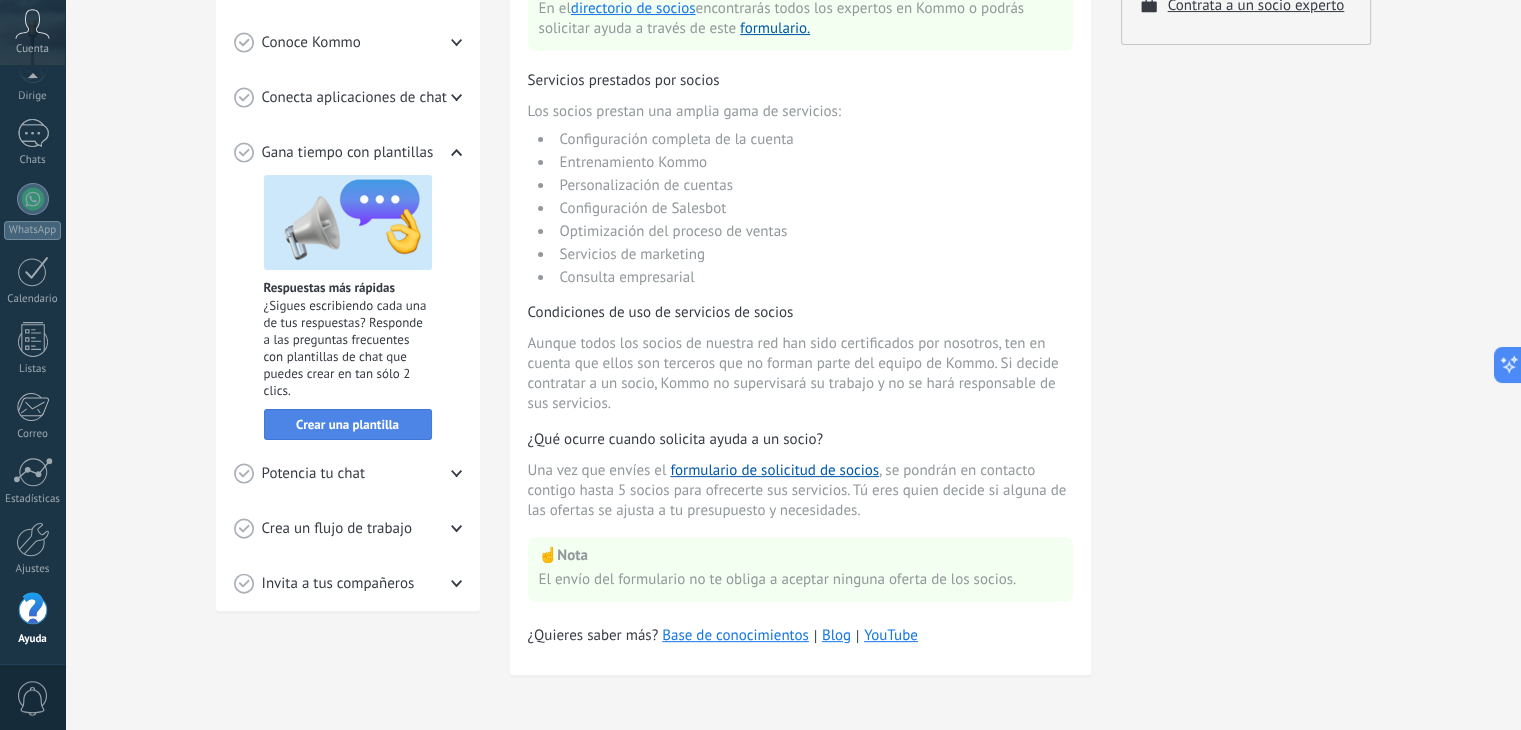 click on "Crear una plantilla" at bounding box center [347, 424] 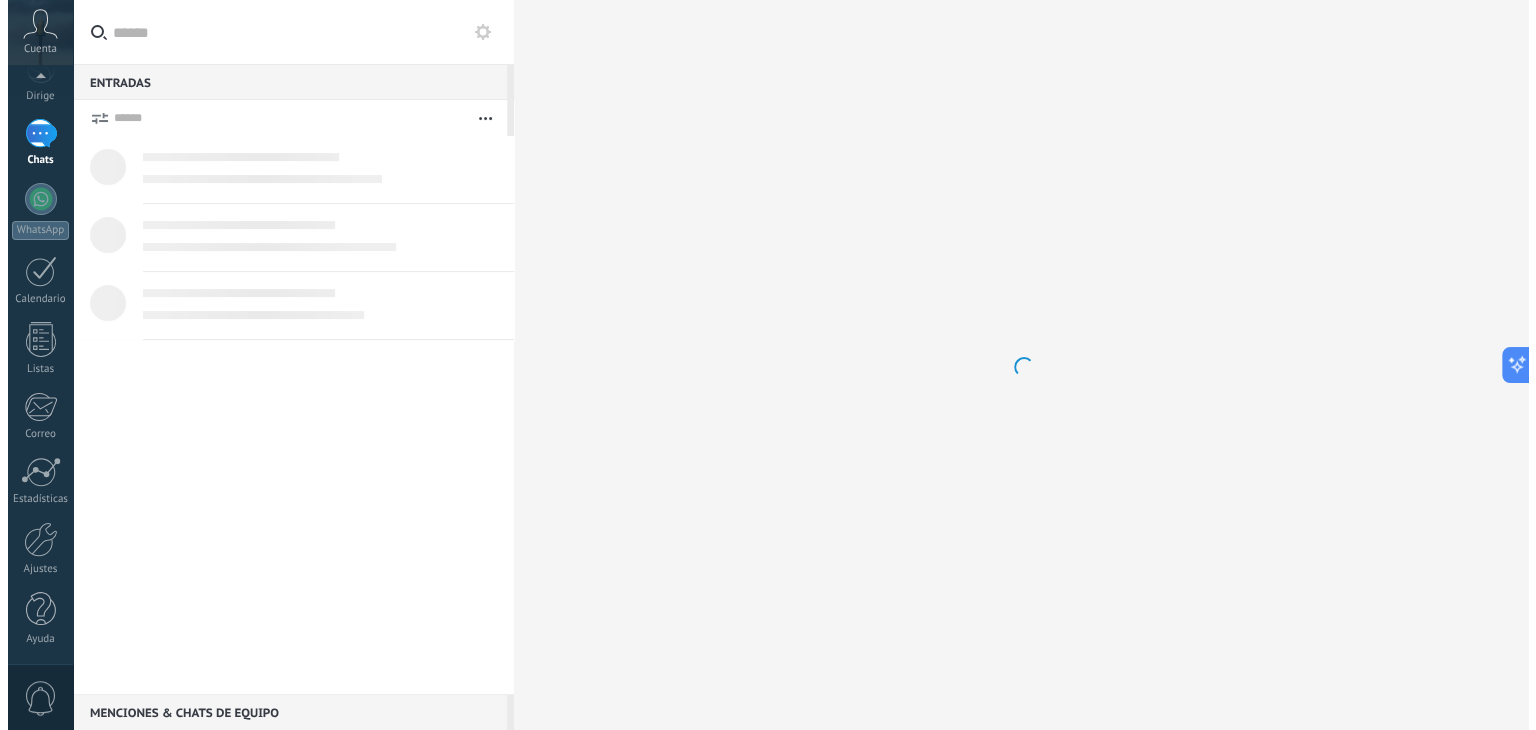scroll, scrollTop: 0, scrollLeft: 0, axis: both 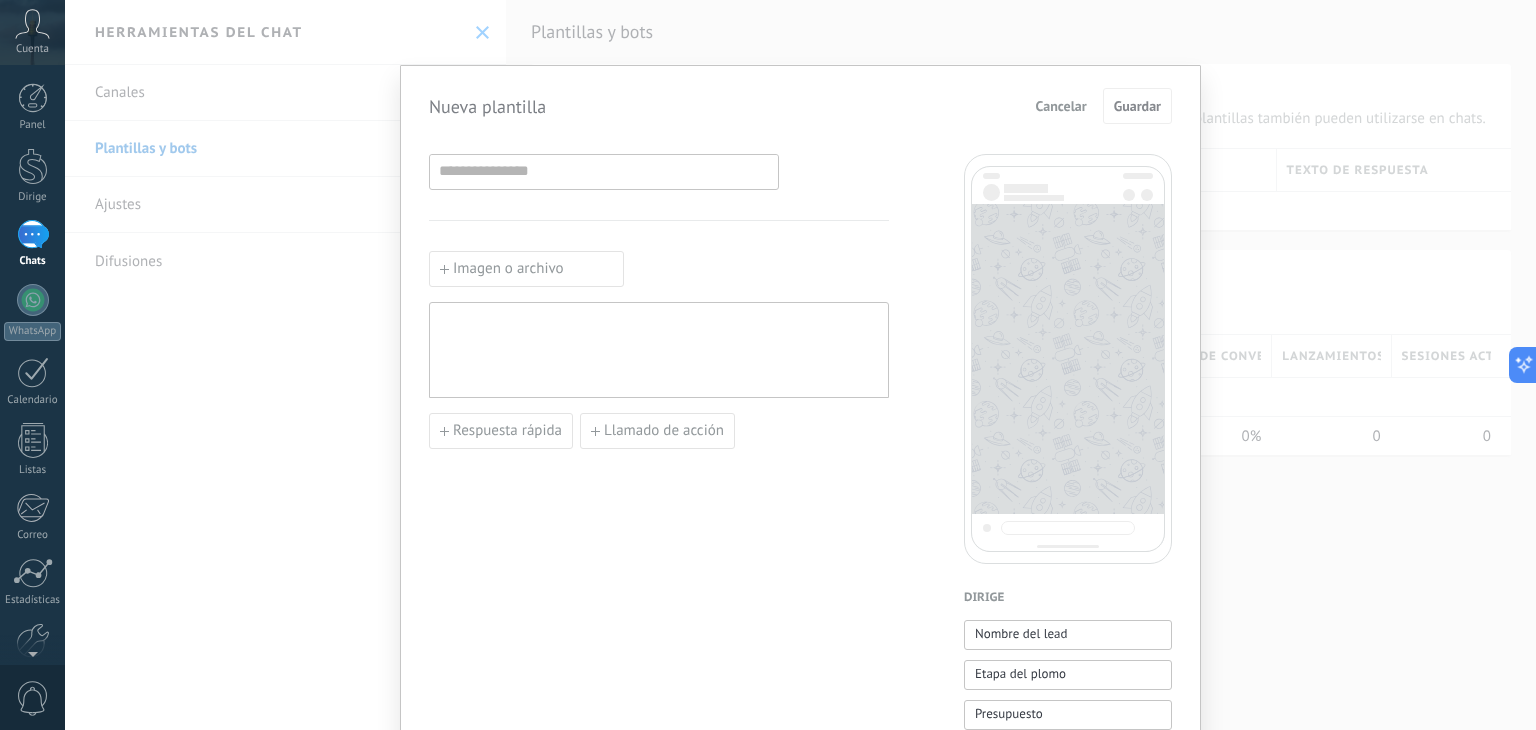 click on "Nueva plantilla Cancelar Guardar Imagen o archivo Respuesta rápida Llamado de acción Dirige Nombre del lead Etapa del plomo Presupuesto URL principal de la página para compartir con los clientes Usuario responsable principal ([EMAIL]) Identificación de clientes potenciales Usuario principal responsable Lead teléfono de usuario responsable Usuario principal responsable (ID) Contenido utm_principal Plomo utm_medium Campaña utm_principal Fuente utm_principal Término utm_principal Referencia utm_principal Referente principal gclientid de cliente potencial gclid de plomo Plomo fbclid Contactos Nombre del contacto Nombre Apellido ID de contacto Contacto usuario responsable Contacto teléfono de usuario responsable Contacto usuario responsable (ID) Contacto usuario responsable ([EMAIL]) Contacto teléfono (Teléfono Oficina) Contacto teléfono (Oficina directa) Contacto teléfono (Celular) Teléfono de contacto (Fax) Teléfono de contacto (Casa) Teléfono de contacto (Otro) Contacto correo (Correo) Compañías" at bounding box center [800, 365] 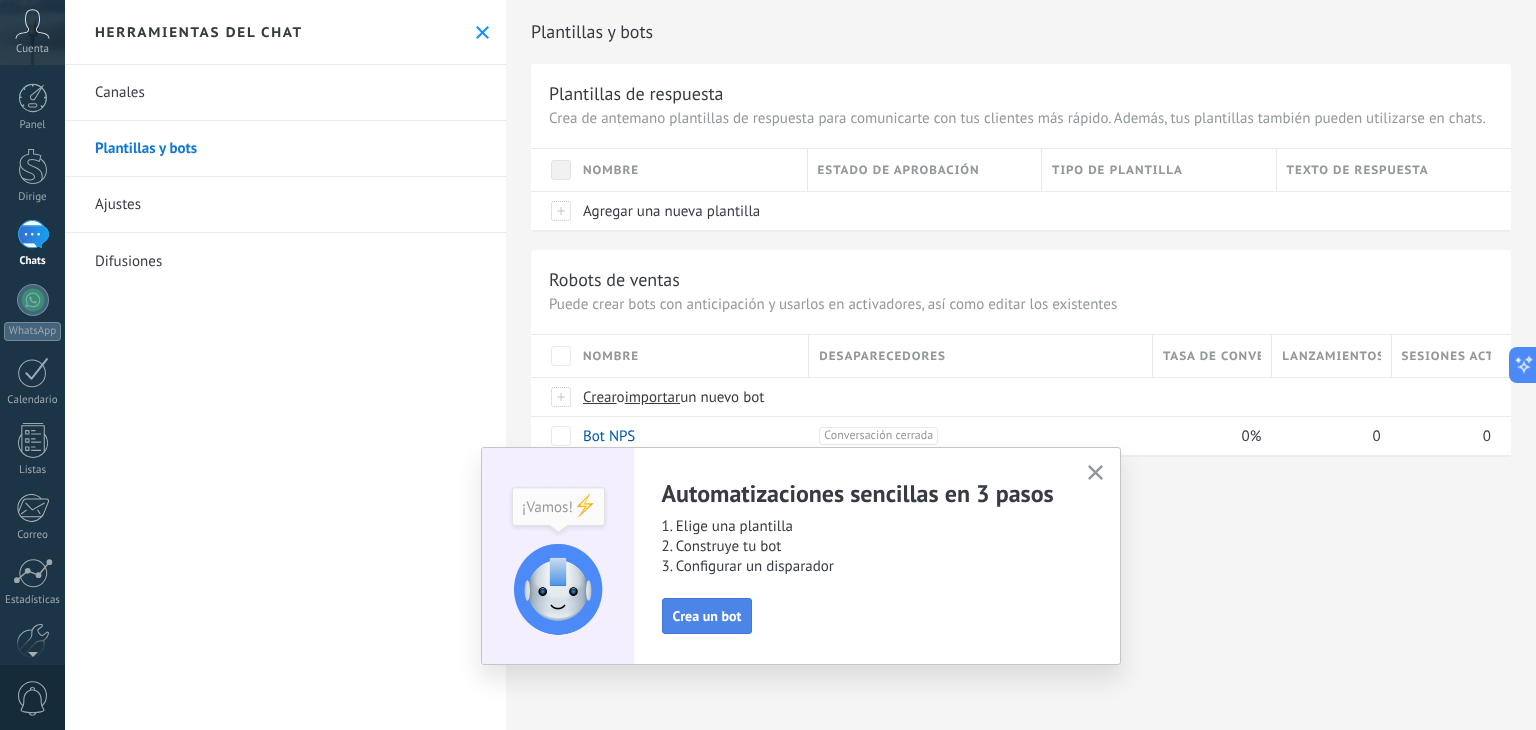 click on "Crea un bot" at bounding box center [707, 616] 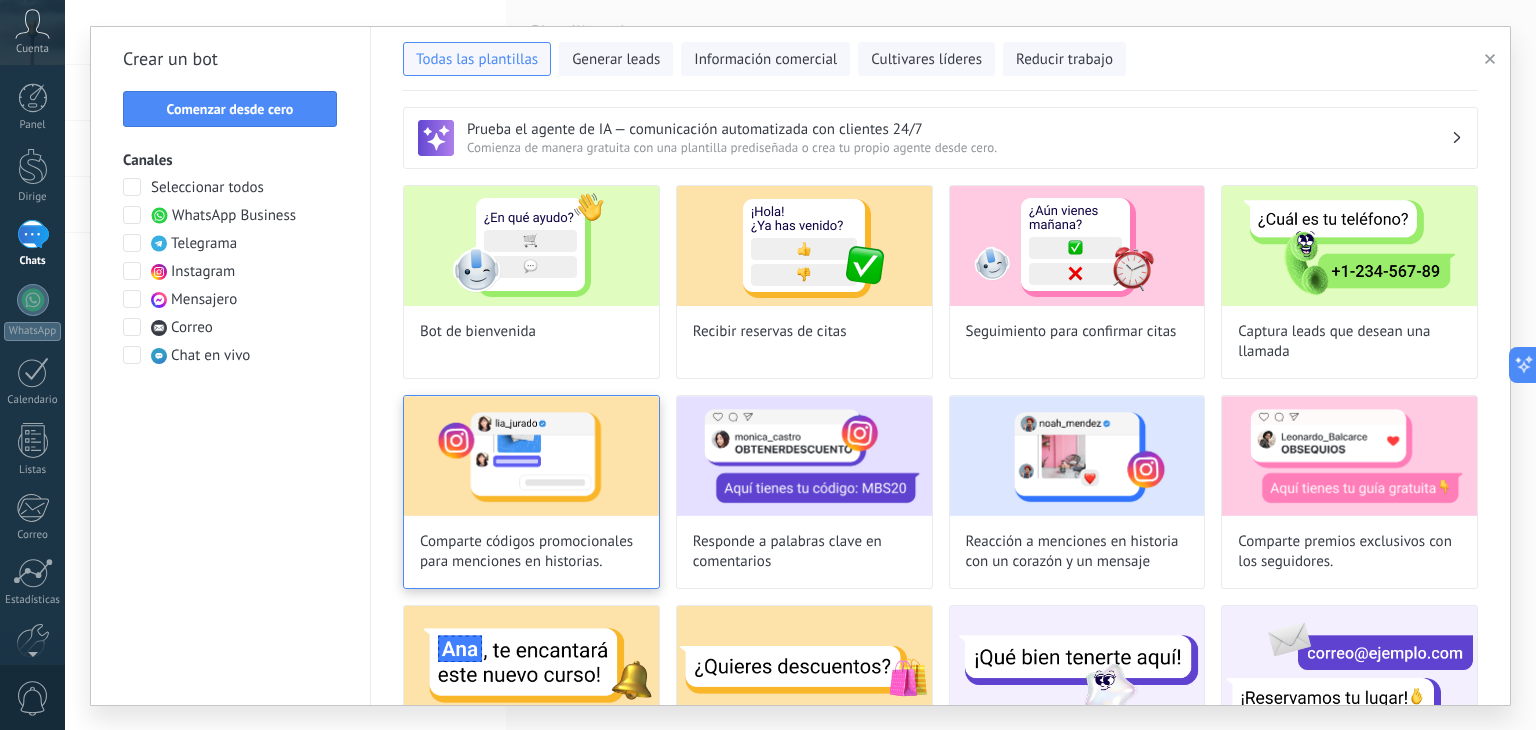 scroll, scrollTop: 100, scrollLeft: 0, axis: vertical 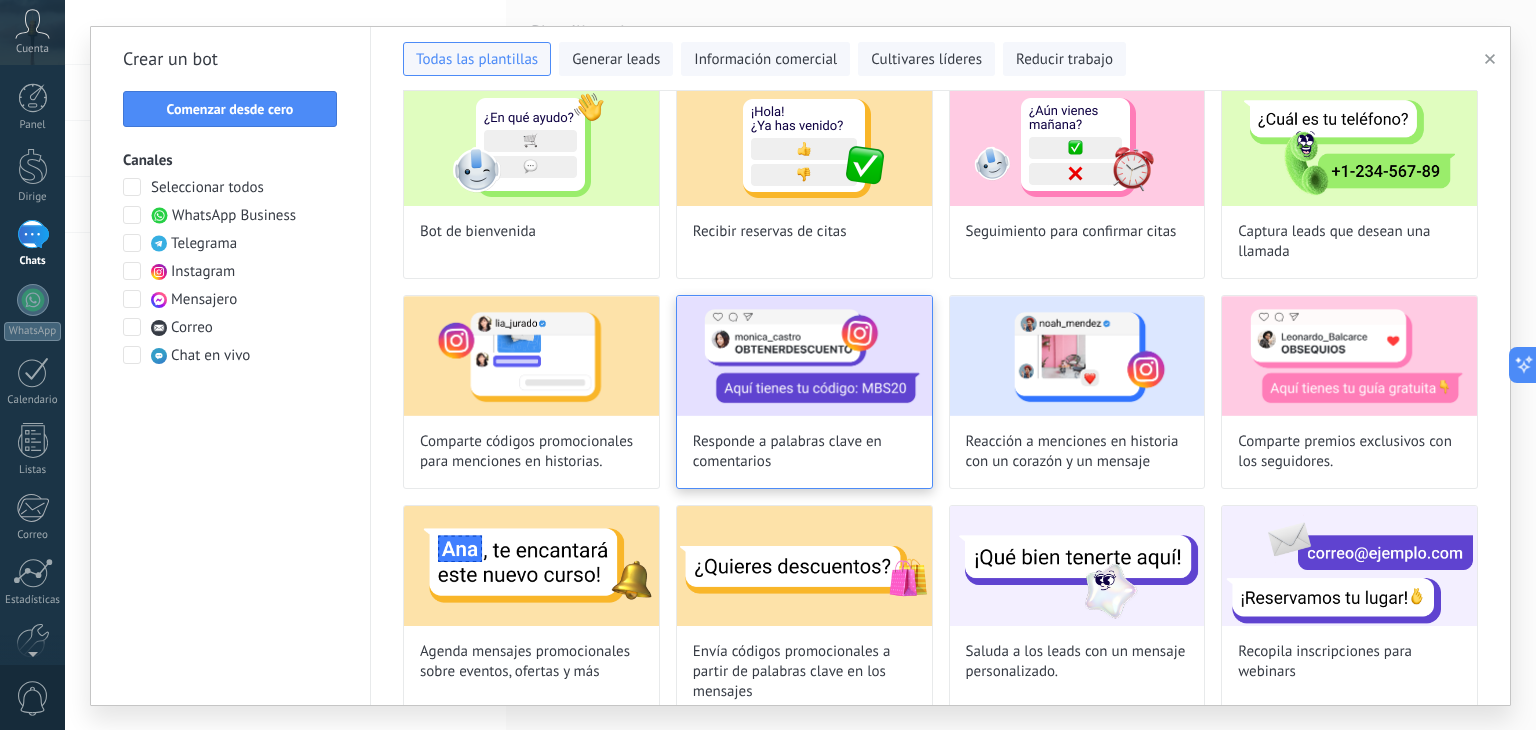 click at bounding box center (804, 356) 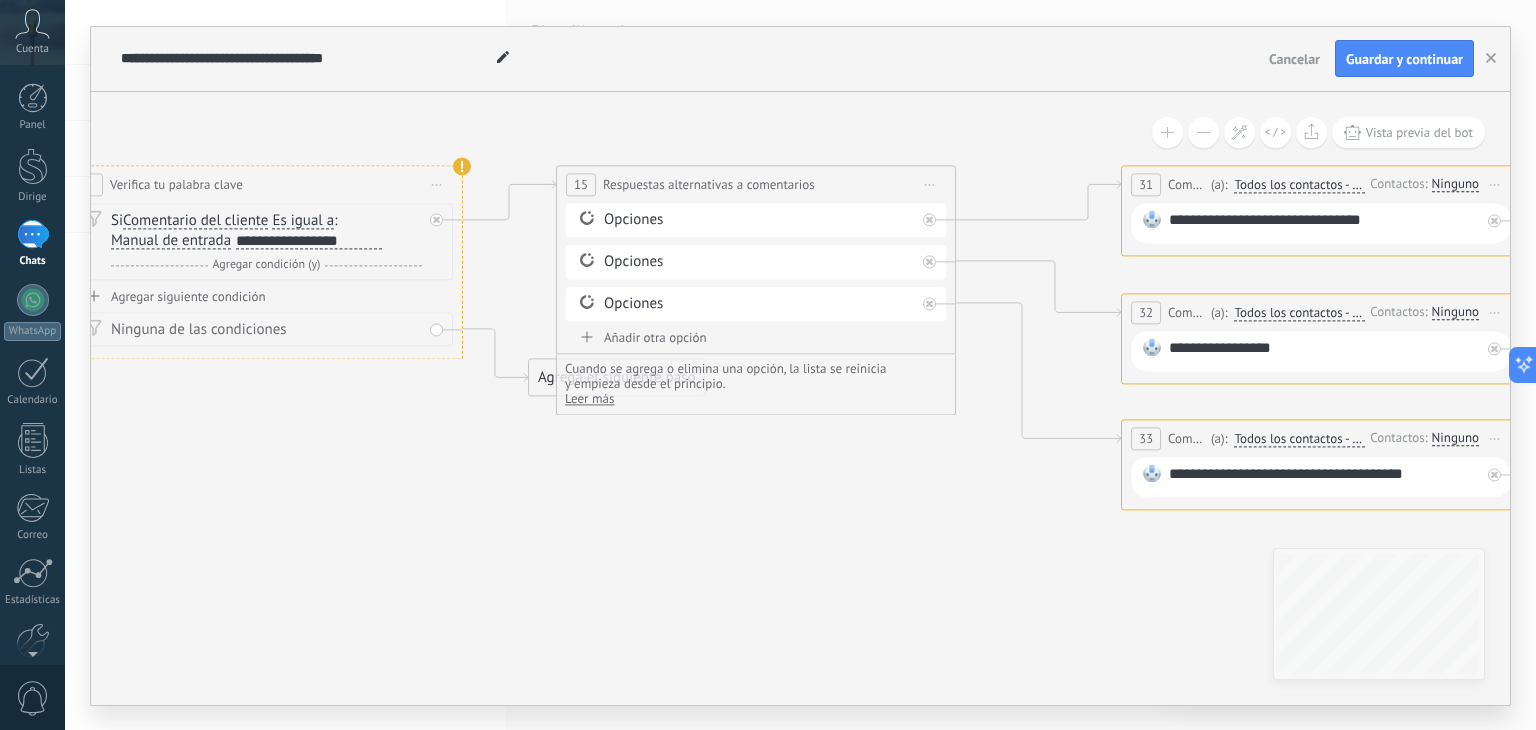 drag, startPoint x: 1187, startPoint y: 615, endPoint x: 519, endPoint y: 473, distance: 682.9261 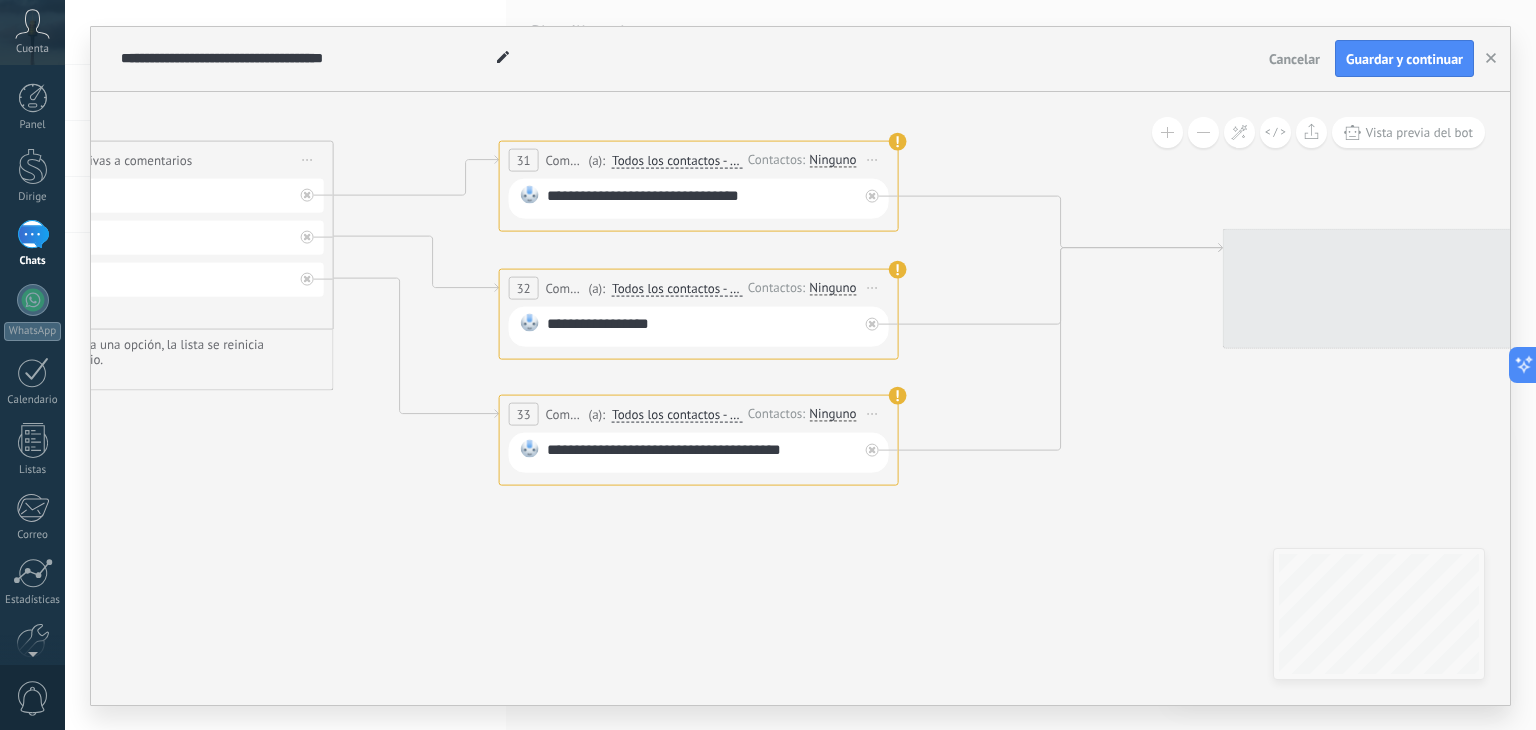 drag, startPoint x: 1160, startPoint y: 589, endPoint x: 538, endPoint y: 565, distance: 622.4628 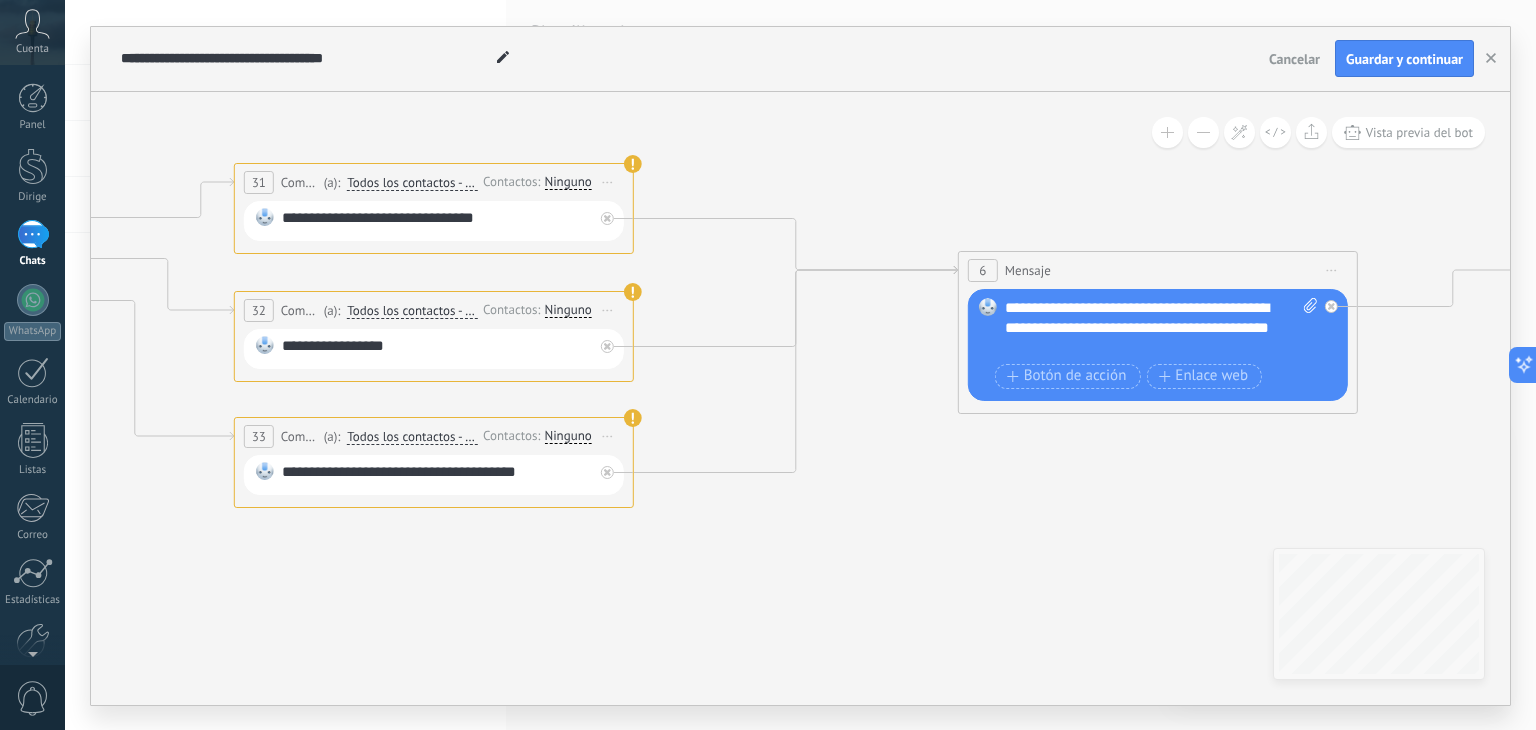 drag, startPoint x: 1099, startPoint y: 545, endPoint x: 834, endPoint y: 567, distance: 265.91165 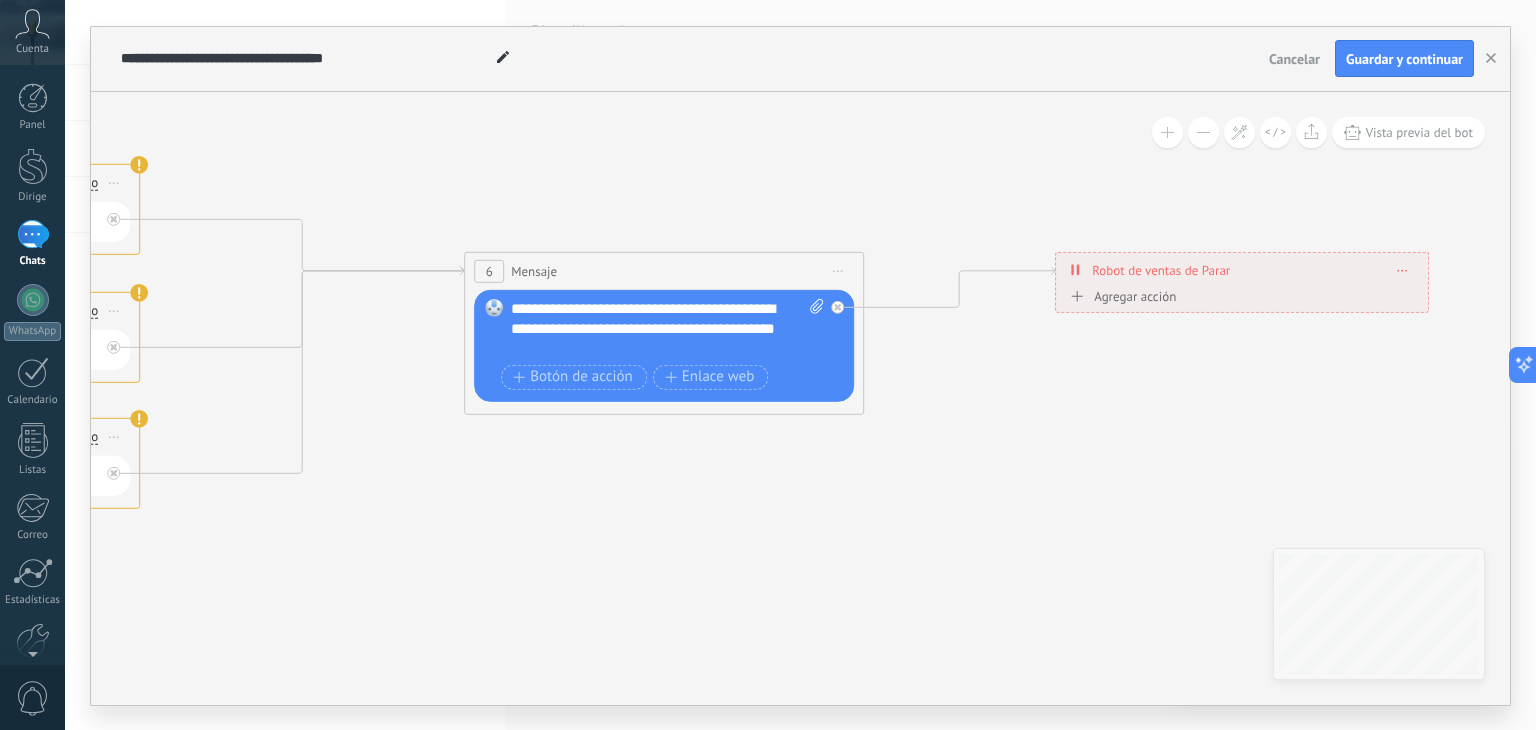 drag, startPoint x: 1150, startPoint y: 570, endPoint x: 656, endPoint y: 571, distance: 494.001 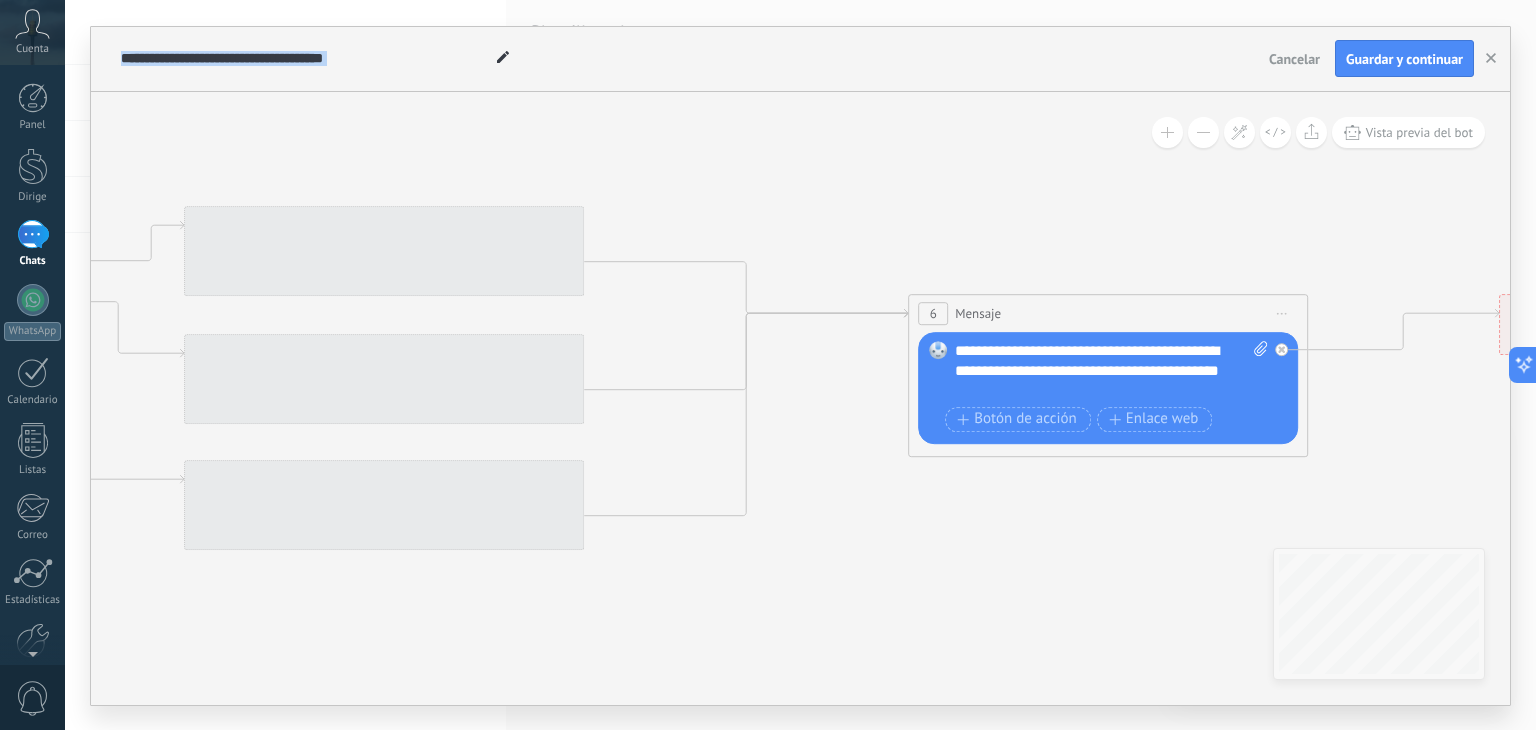 drag, startPoint x: 1003, startPoint y: 479, endPoint x: 1535, endPoint y: 521, distance: 533.65533 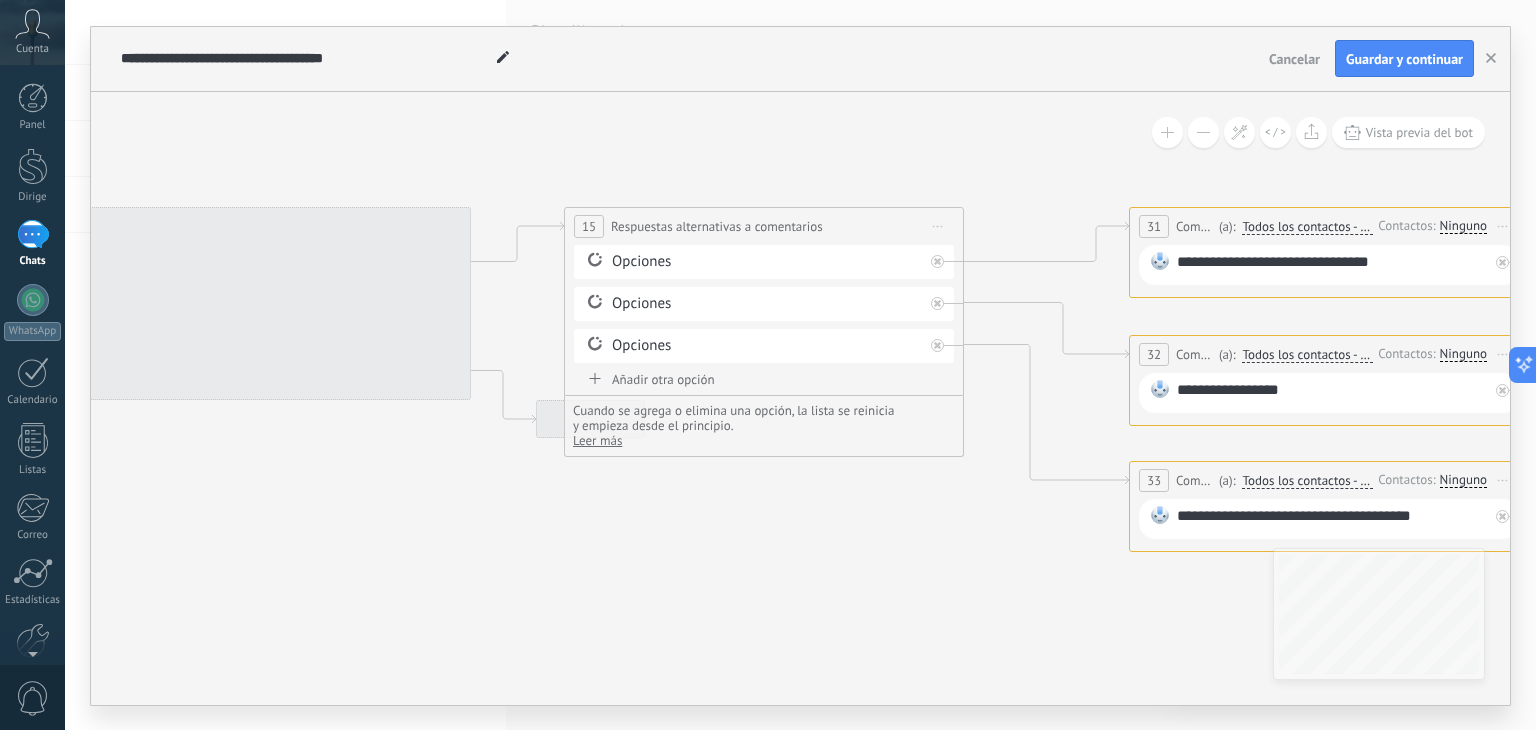 drag, startPoint x: 324, startPoint y: 588, endPoint x: 1182, endPoint y: 589, distance: 858.0006 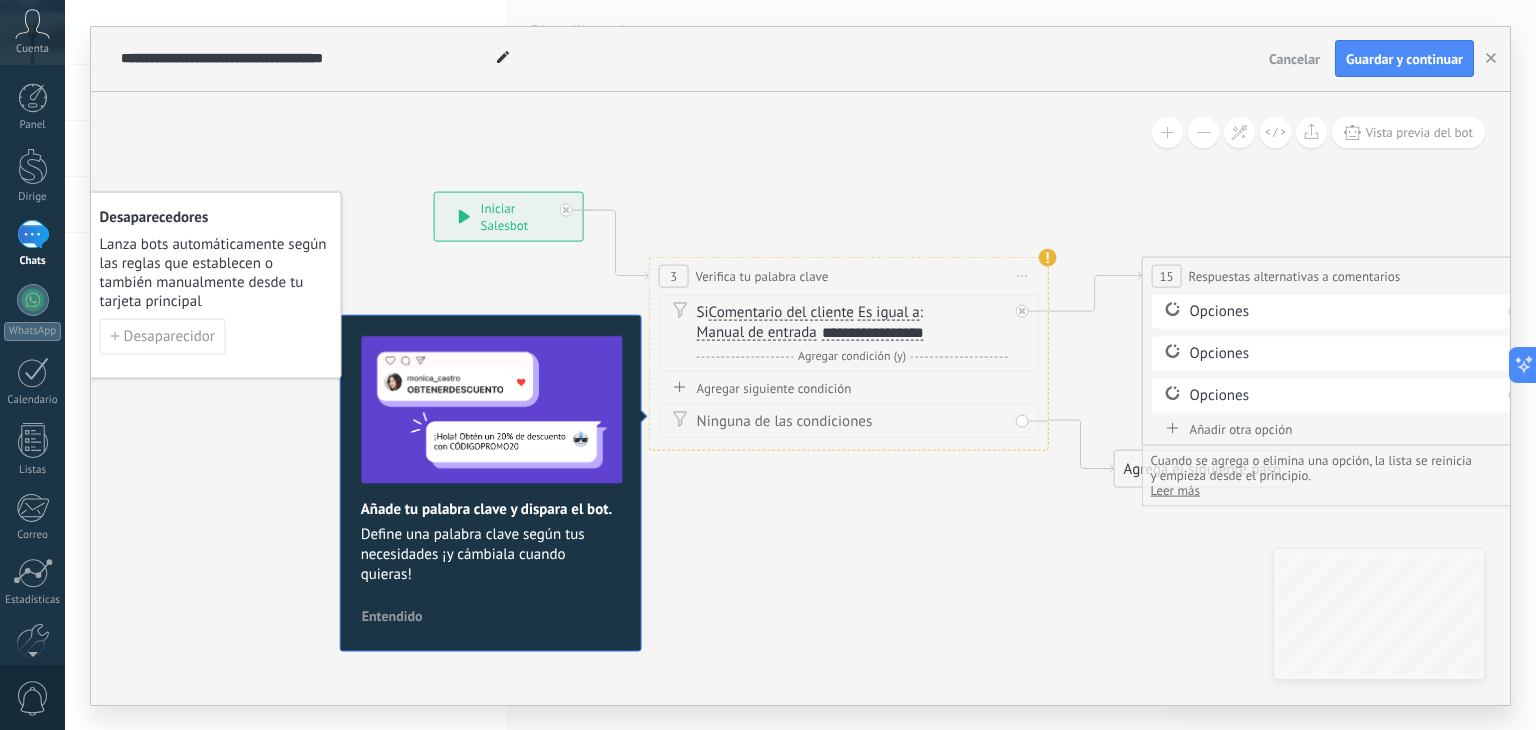 drag, startPoint x: 495, startPoint y: 556, endPoint x: 1072, endPoint y: 605, distance: 579.07684 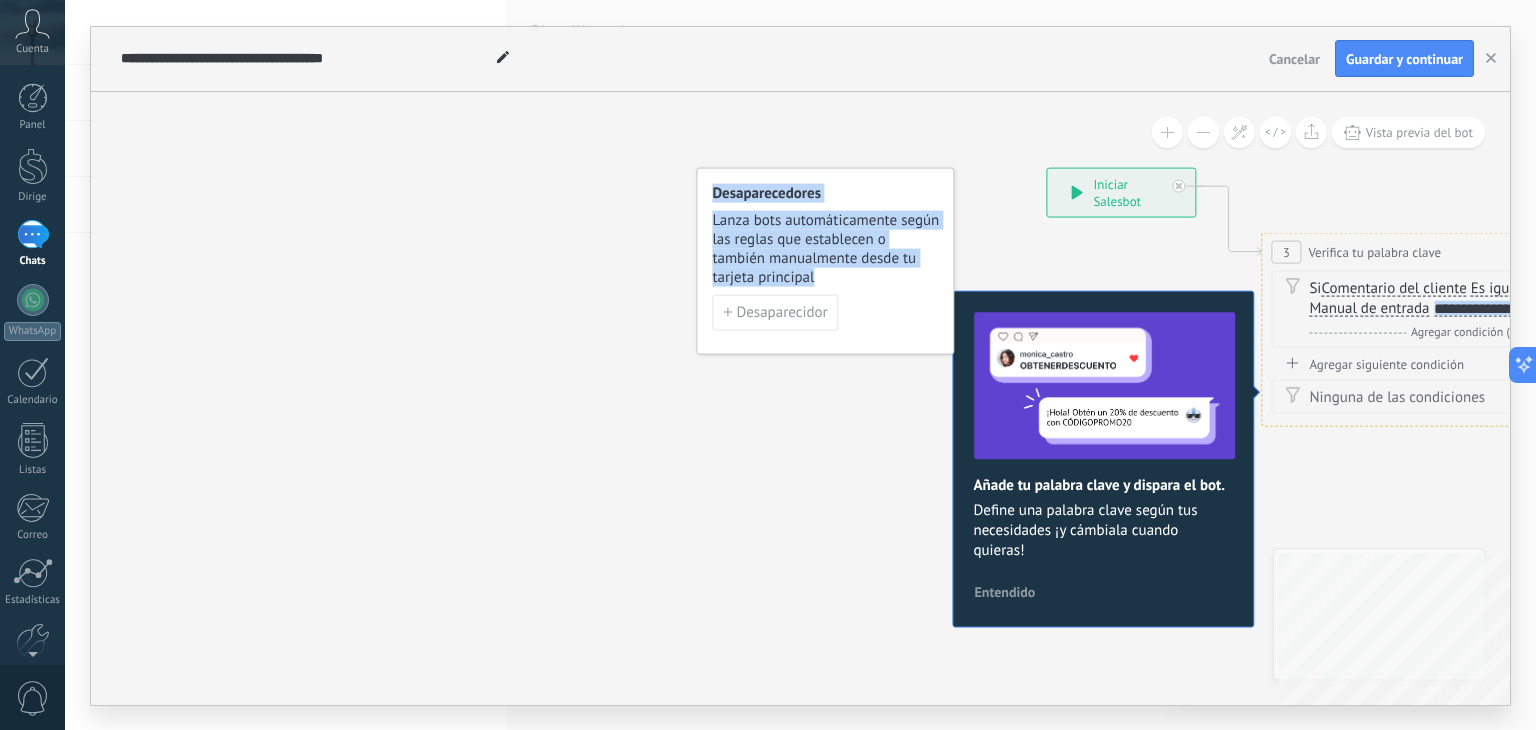 click on "**********" at bounding box center [800, 398] 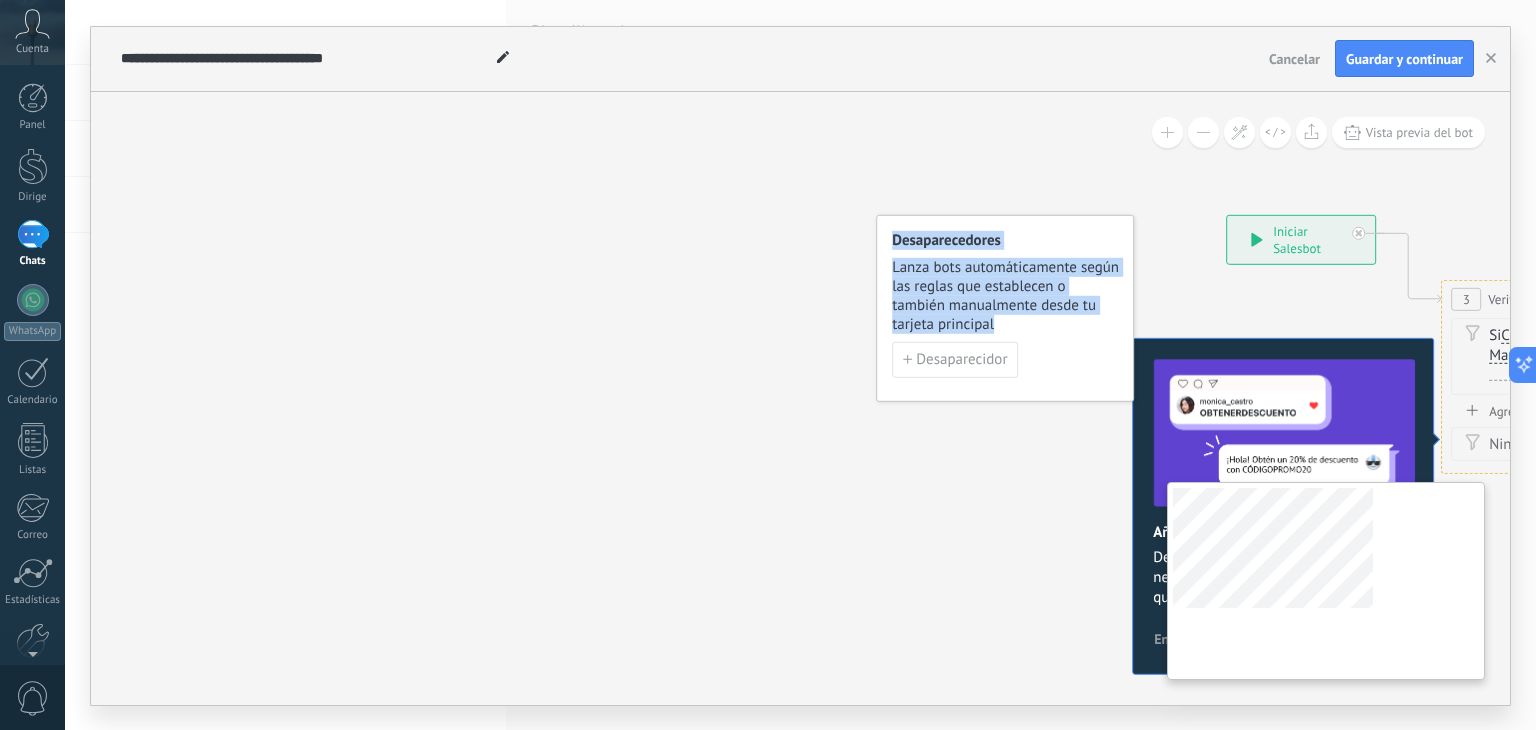click on "**********" at bounding box center (800, 398) 